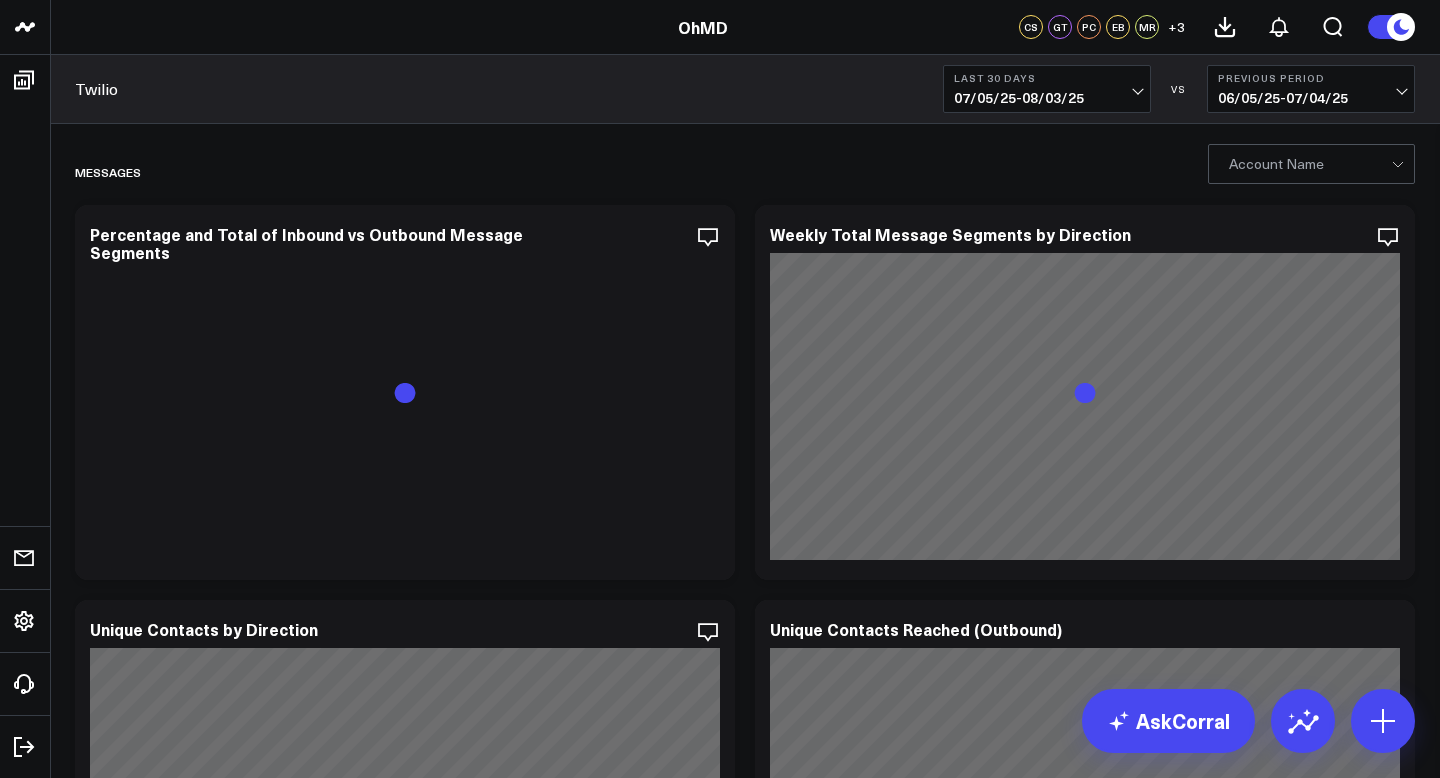 scroll, scrollTop: 0, scrollLeft: 0, axis: both 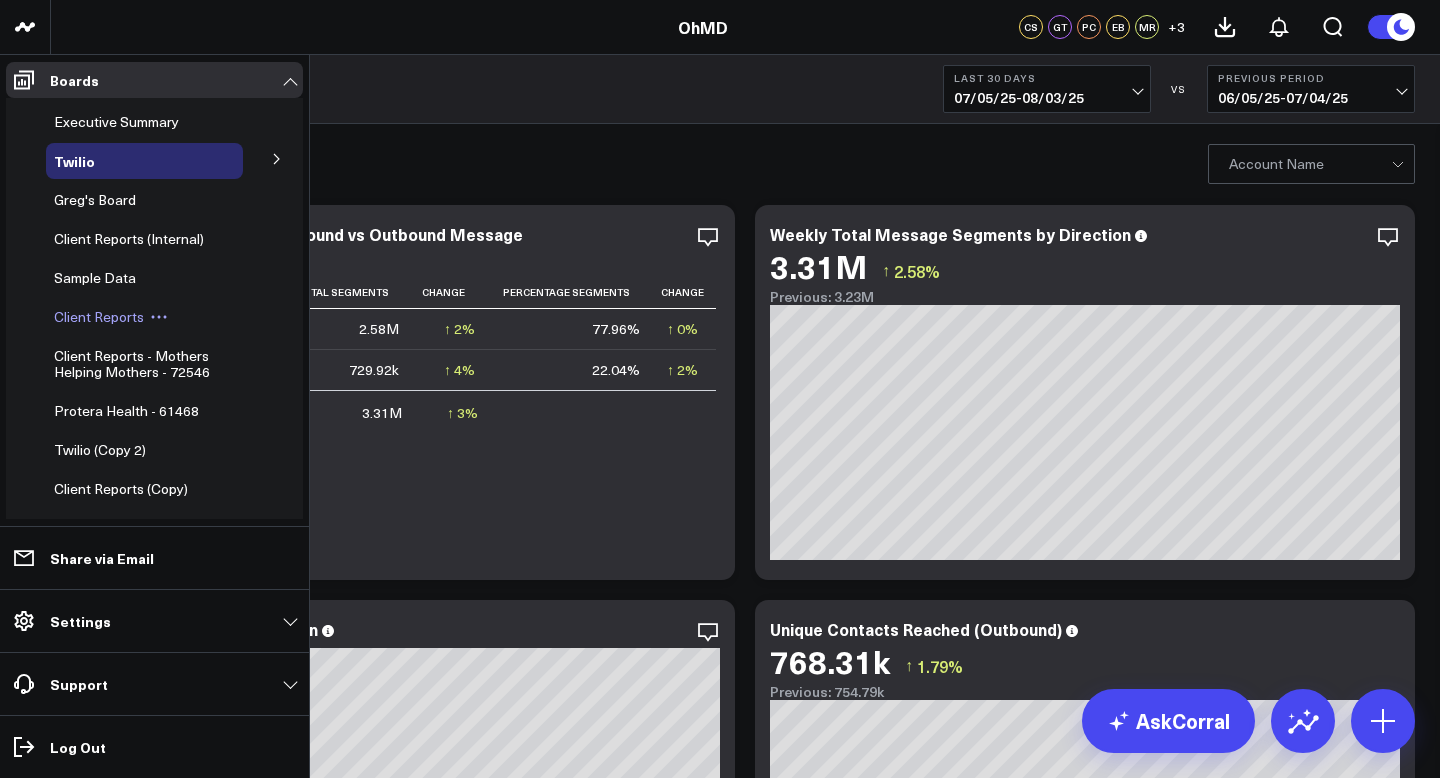 click on "Client Reports" at bounding box center [99, 316] 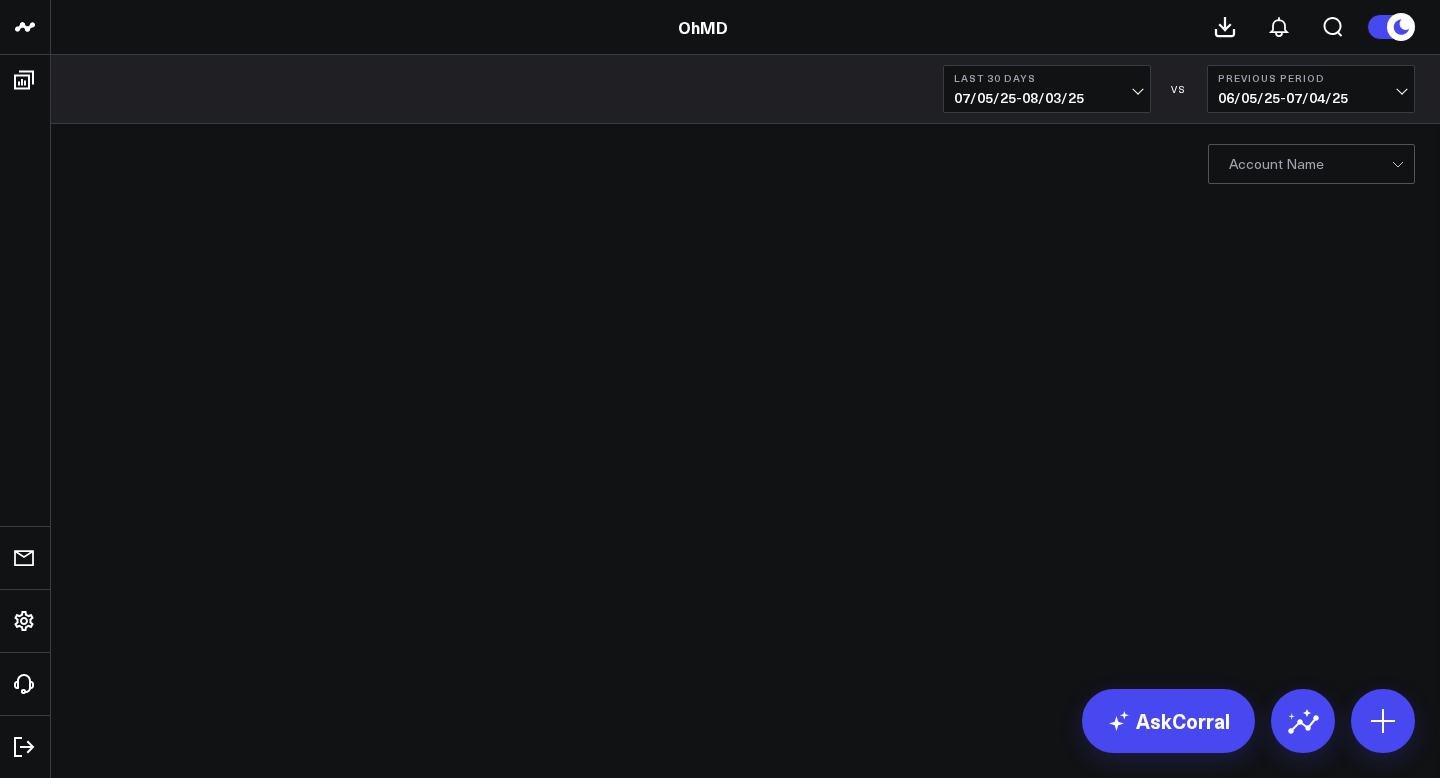 scroll, scrollTop: 0, scrollLeft: 0, axis: both 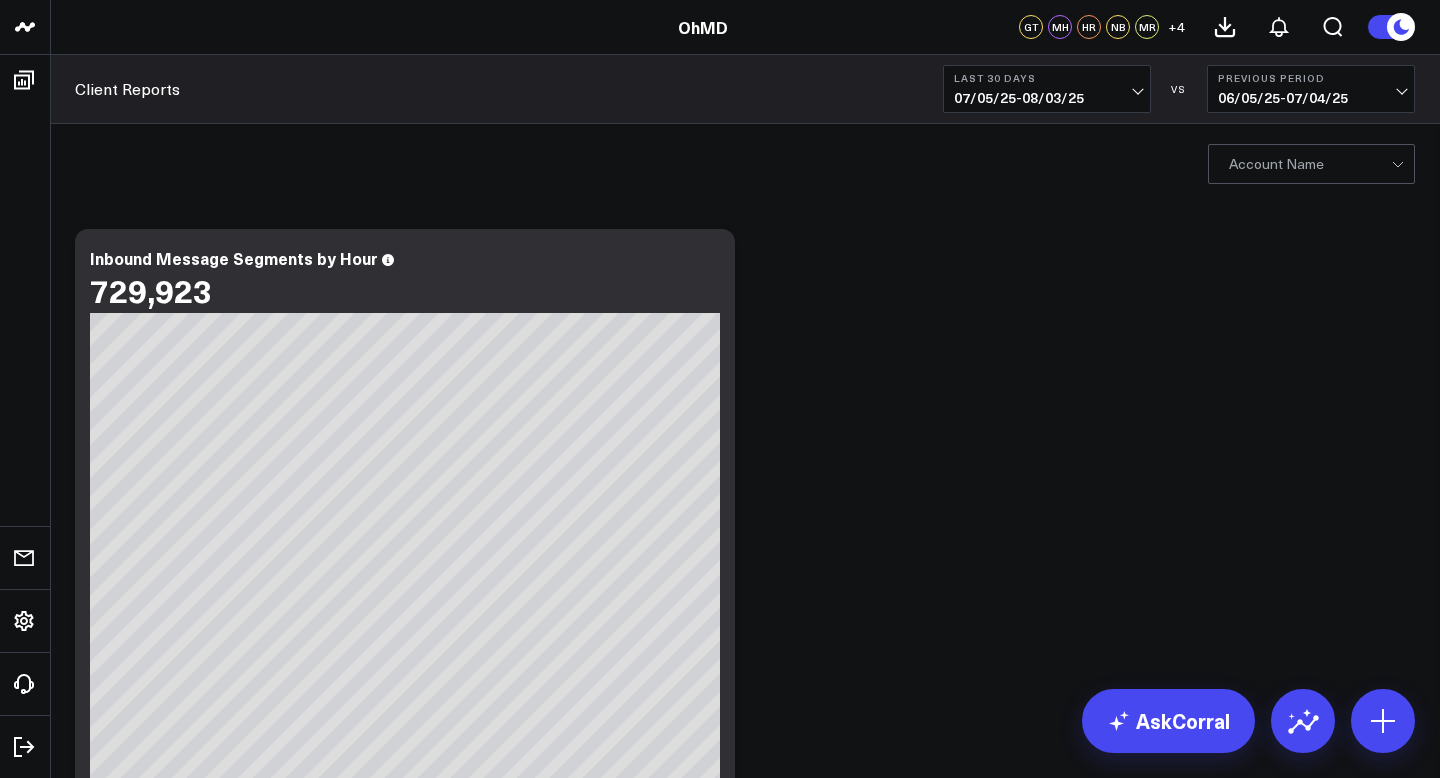click on "Account Name" at bounding box center (1276, 164) 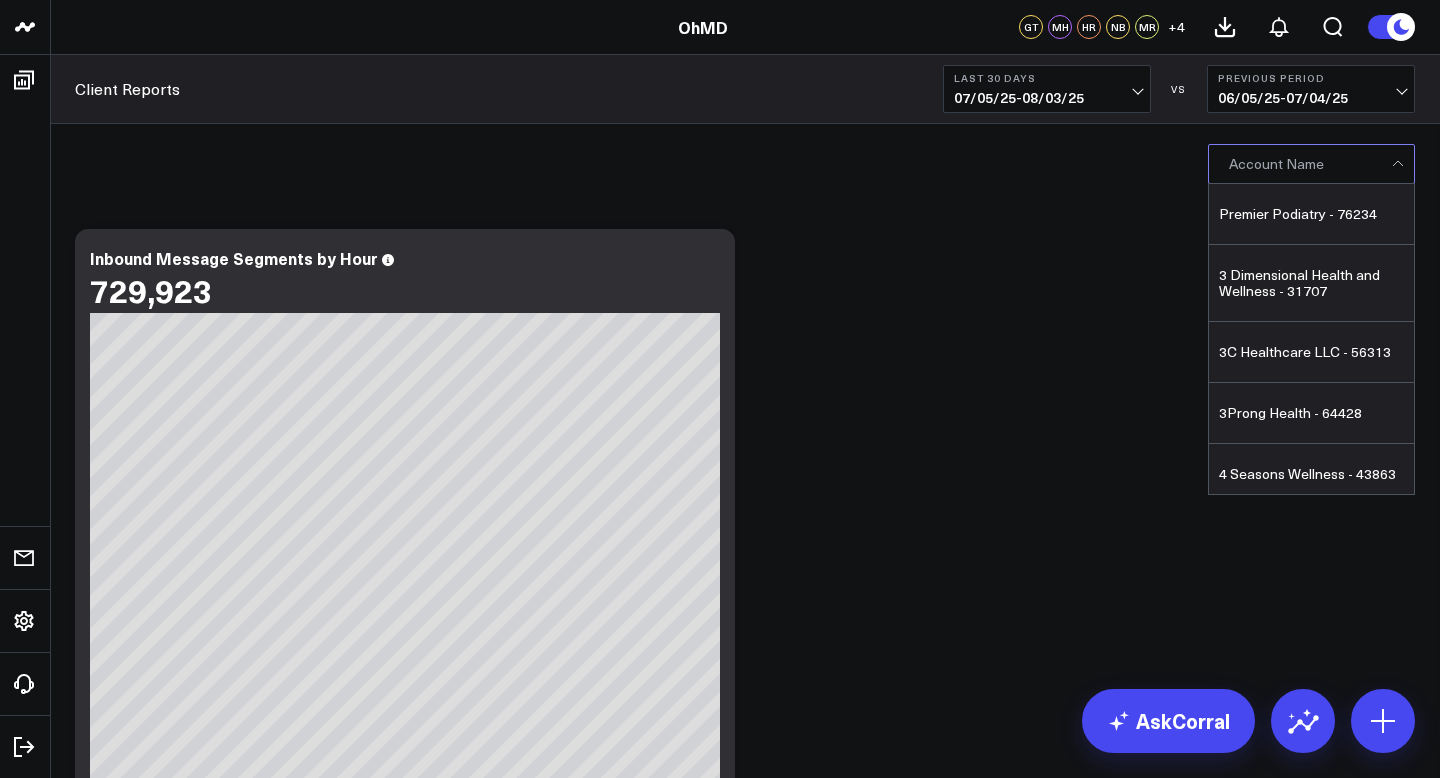 scroll, scrollTop: 34693, scrollLeft: 0, axis: vertical 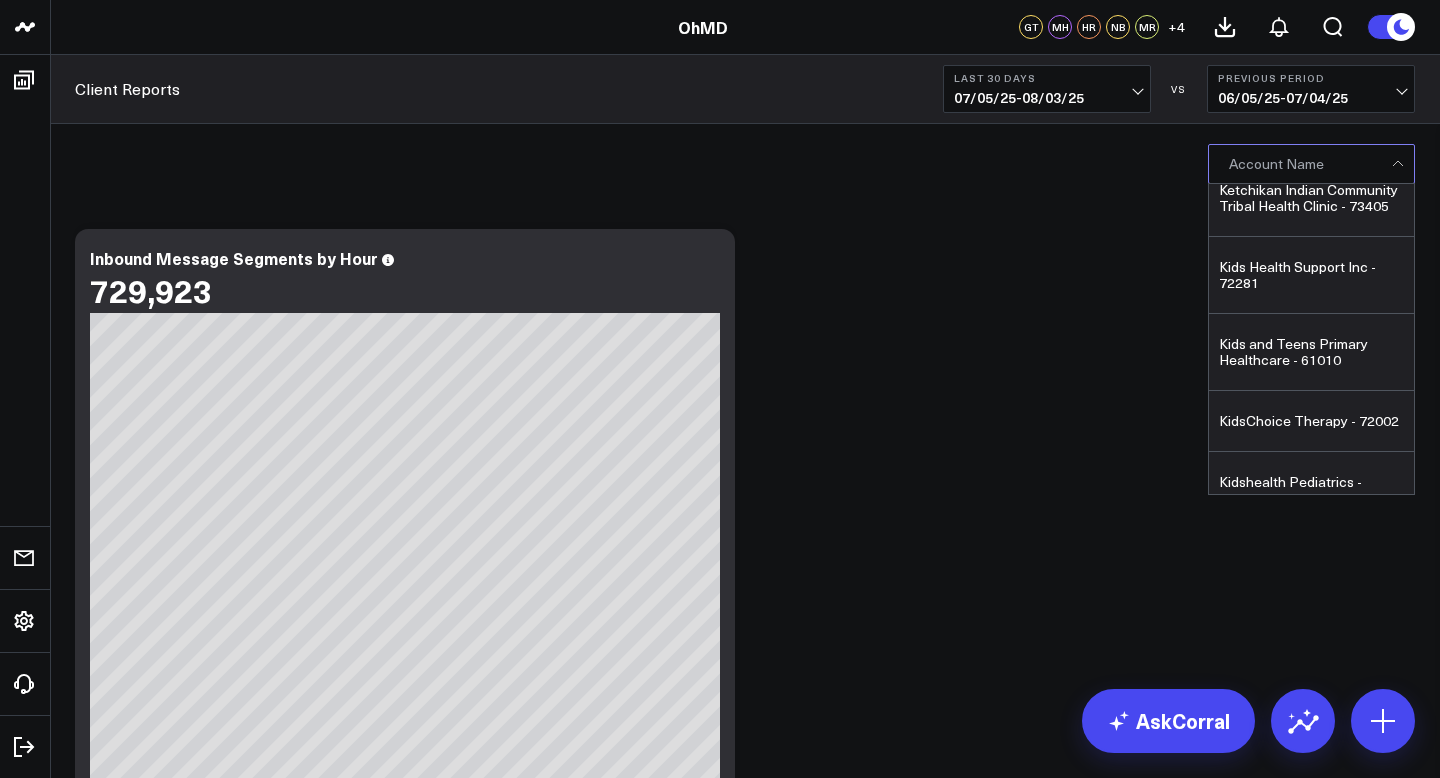 click on "KC CARE - 100231" at bounding box center [1311, -333] 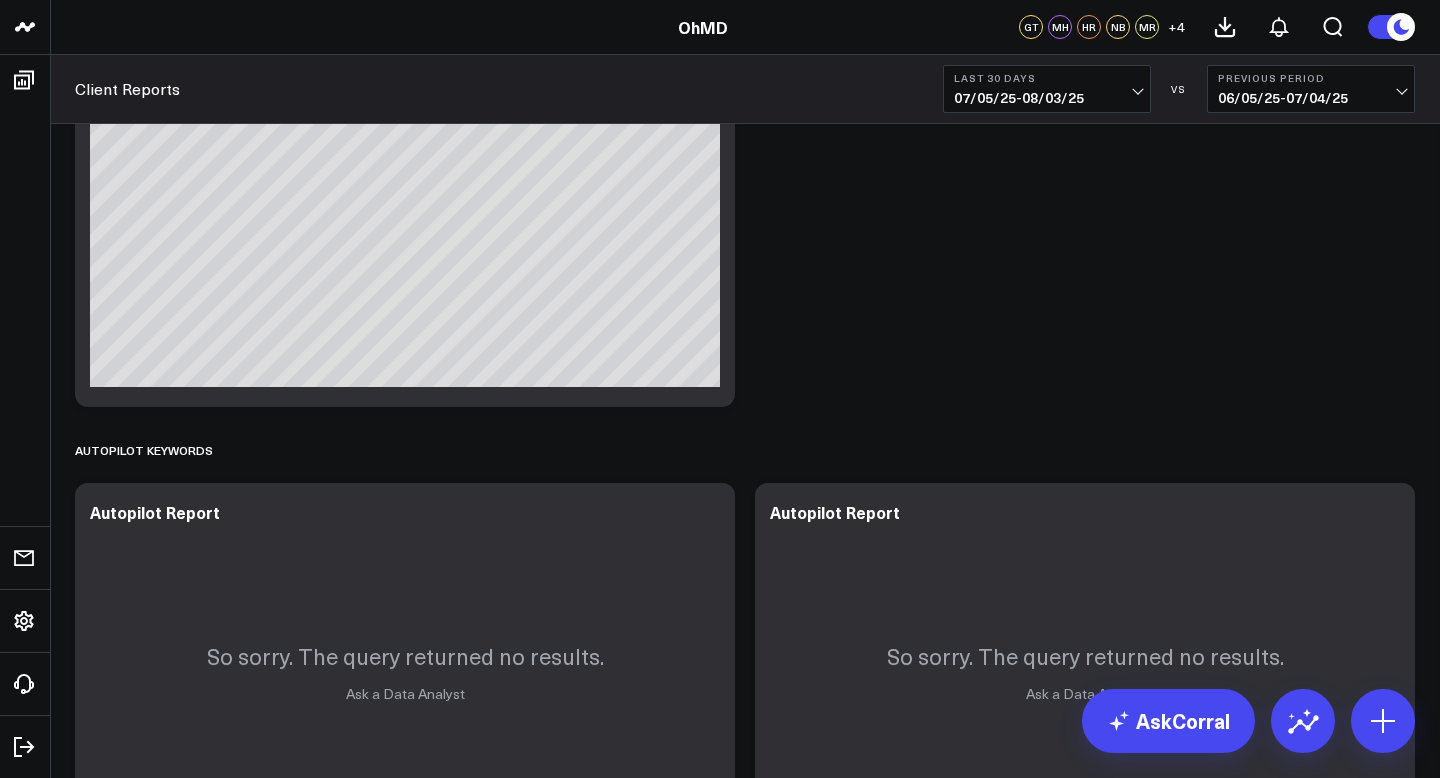 scroll, scrollTop: 0, scrollLeft: 0, axis: both 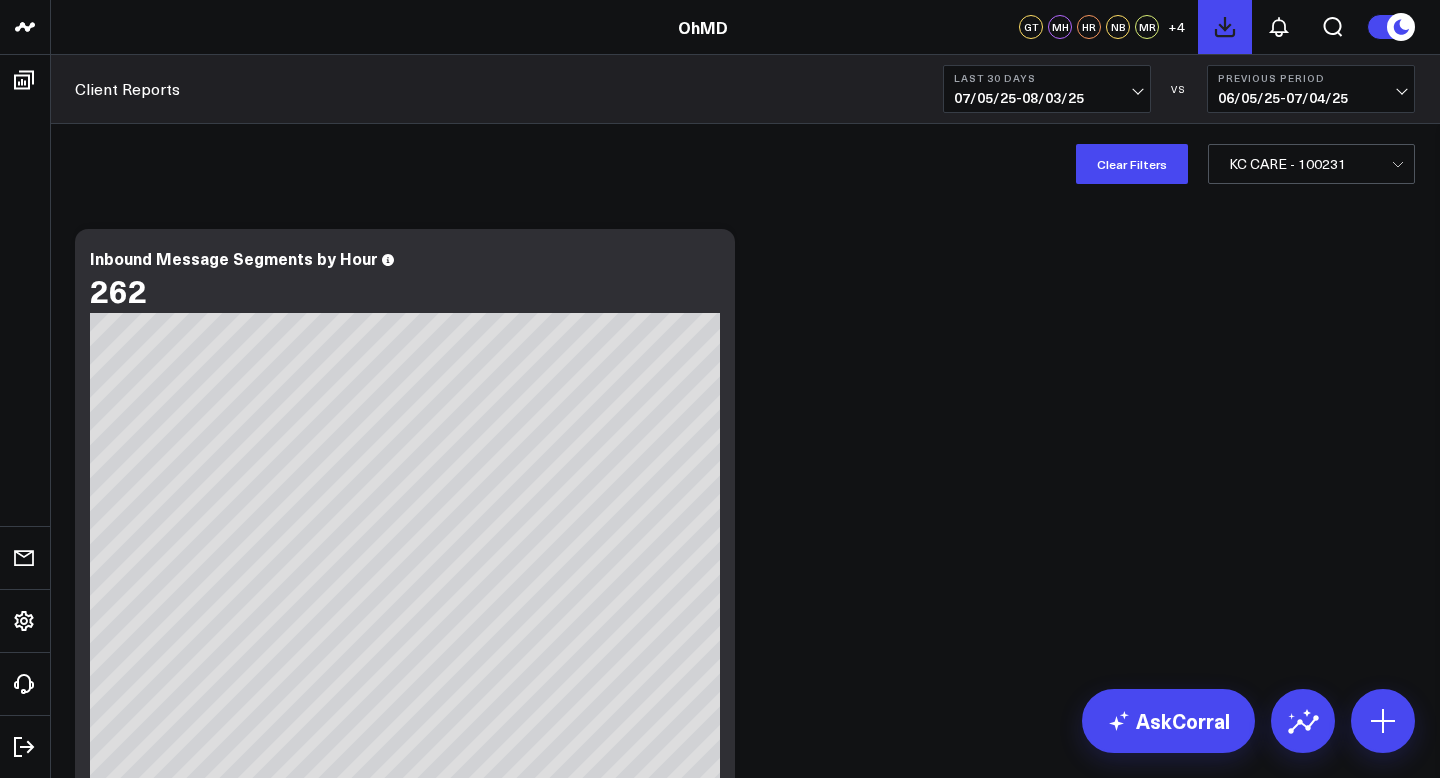 click 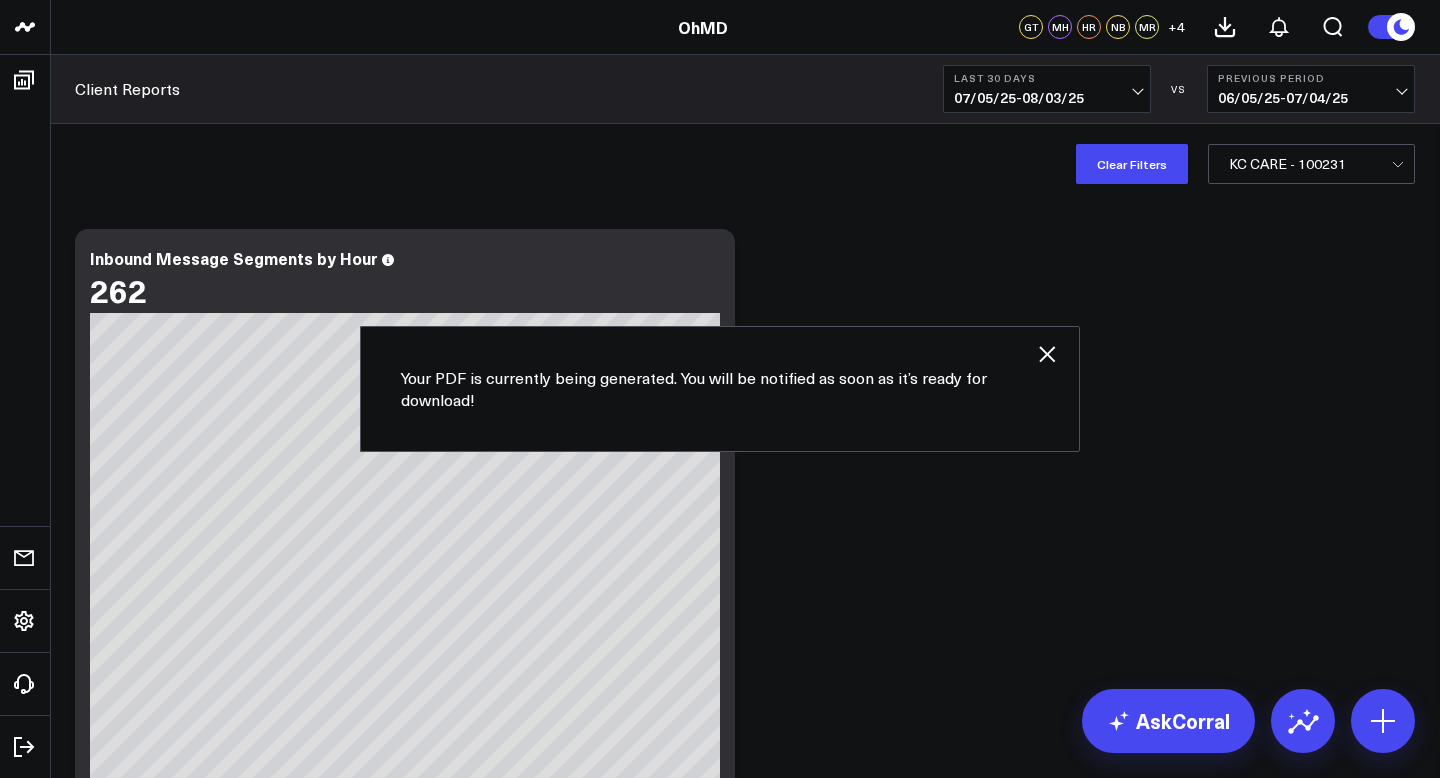 click 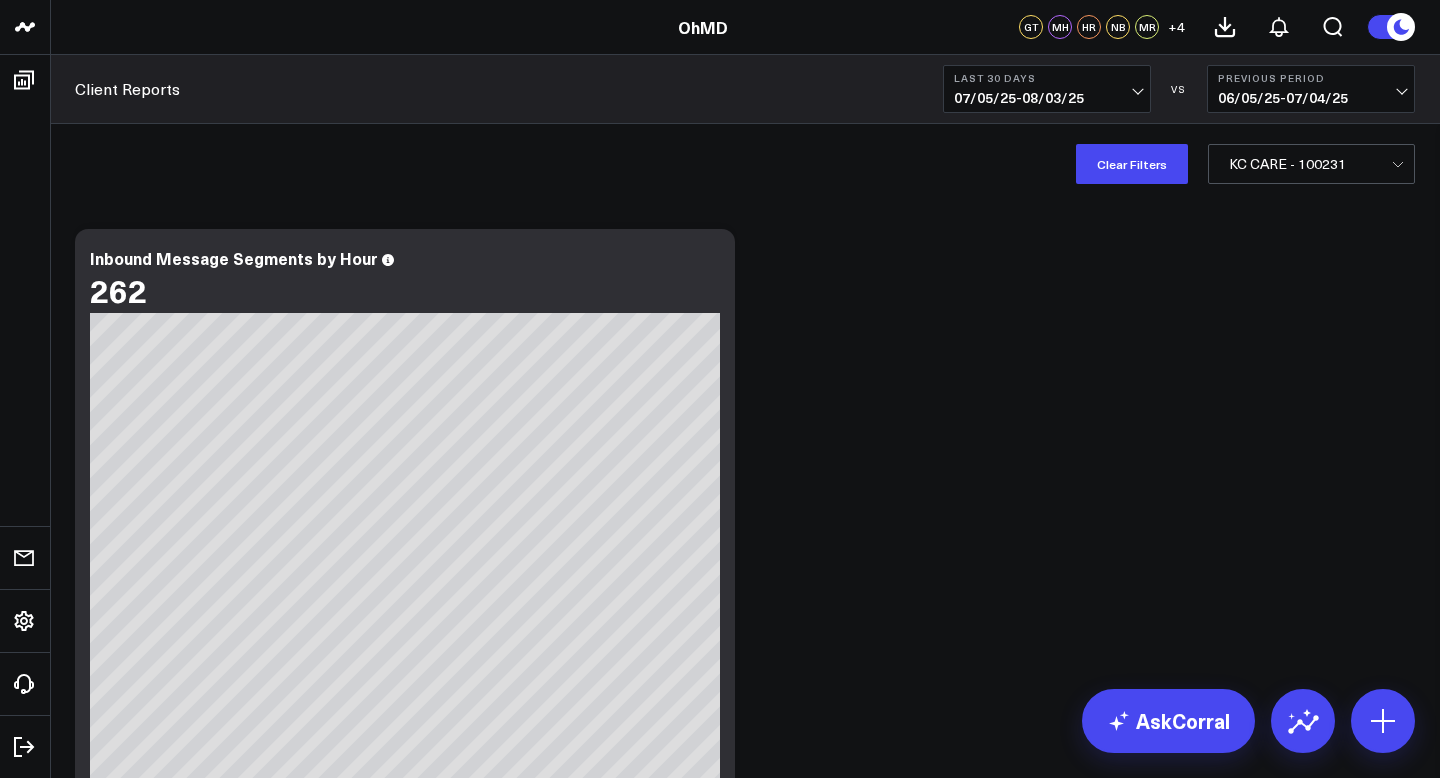 click on "KC CARE - 100231" at bounding box center (1311, 164) 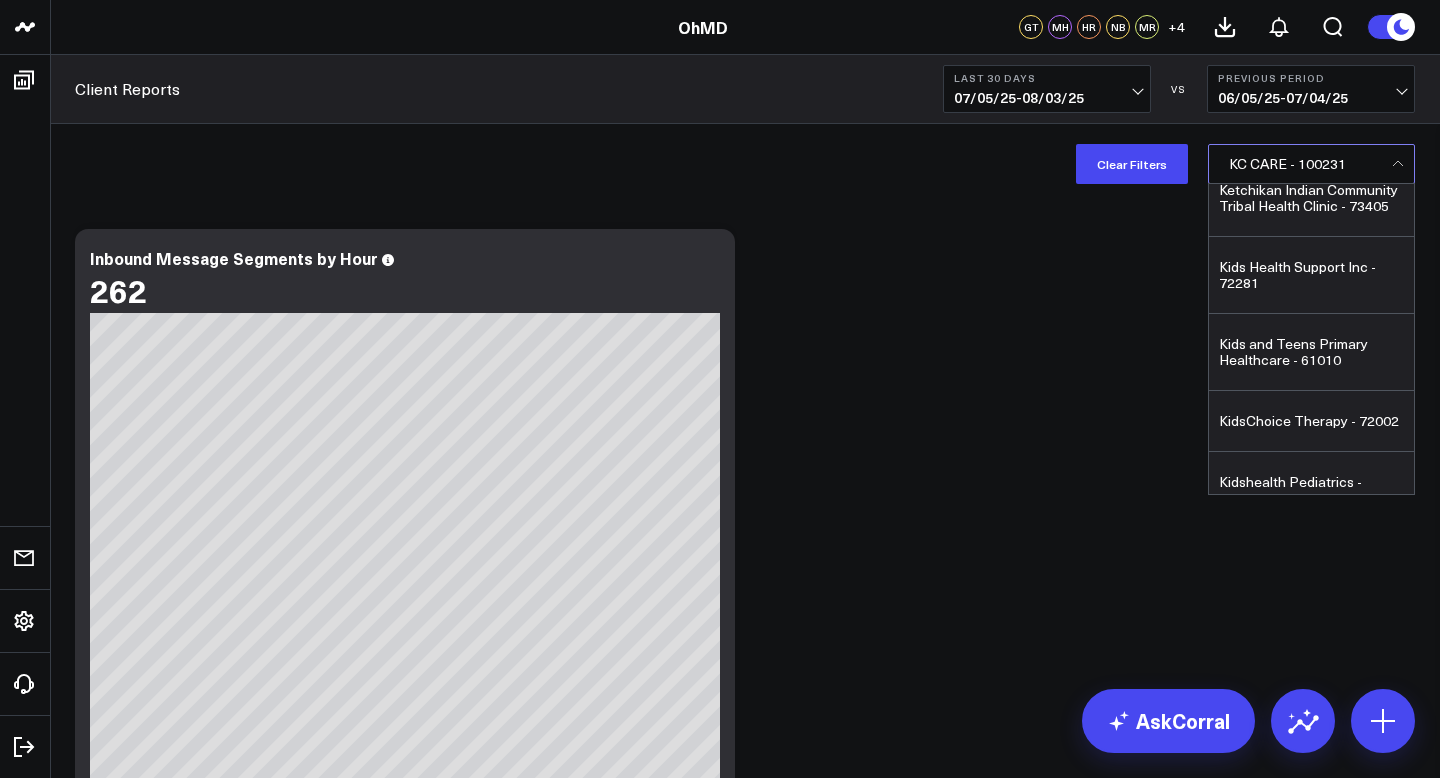 scroll, scrollTop: 9605, scrollLeft: 0, axis: vertical 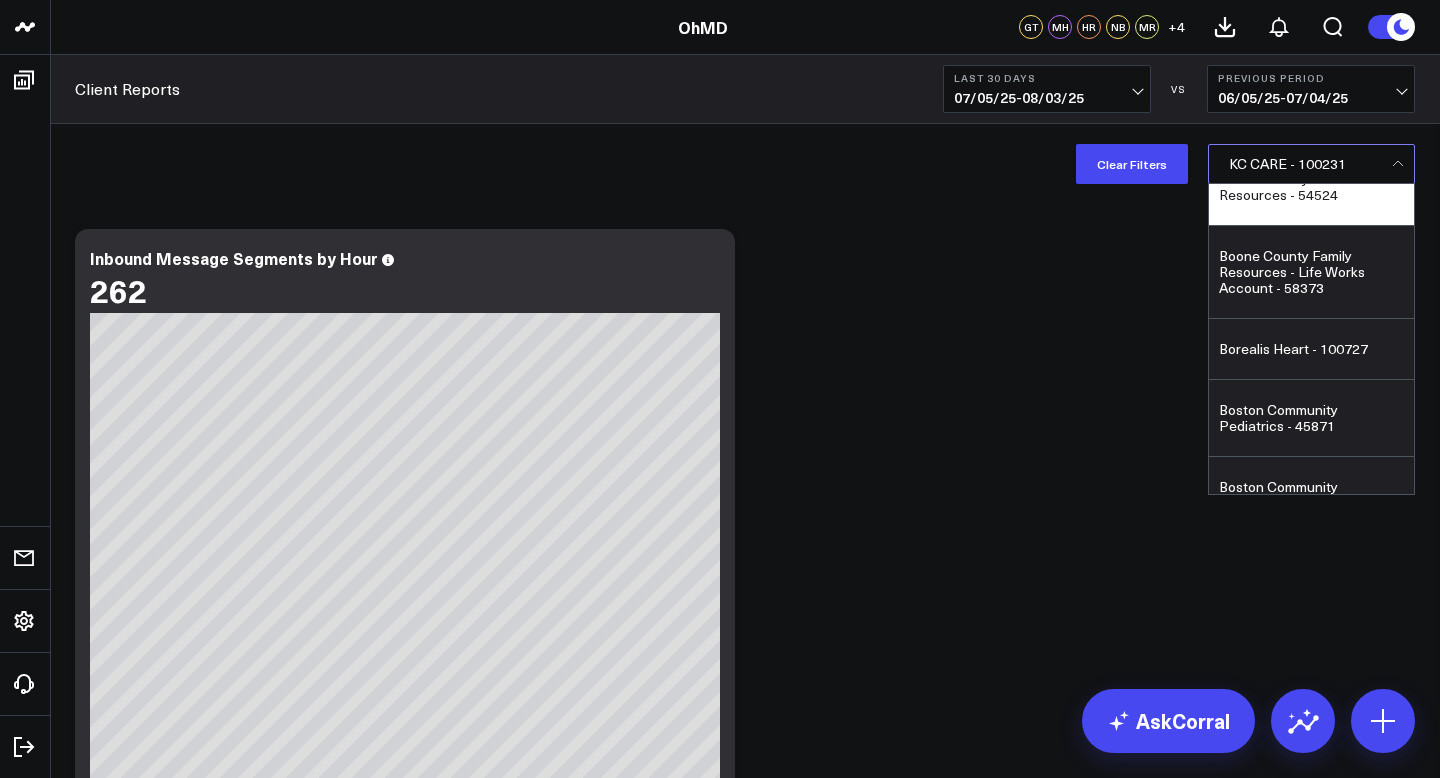 click on "Boone County Familt Resources - 54524" at bounding box center [1311, 187] 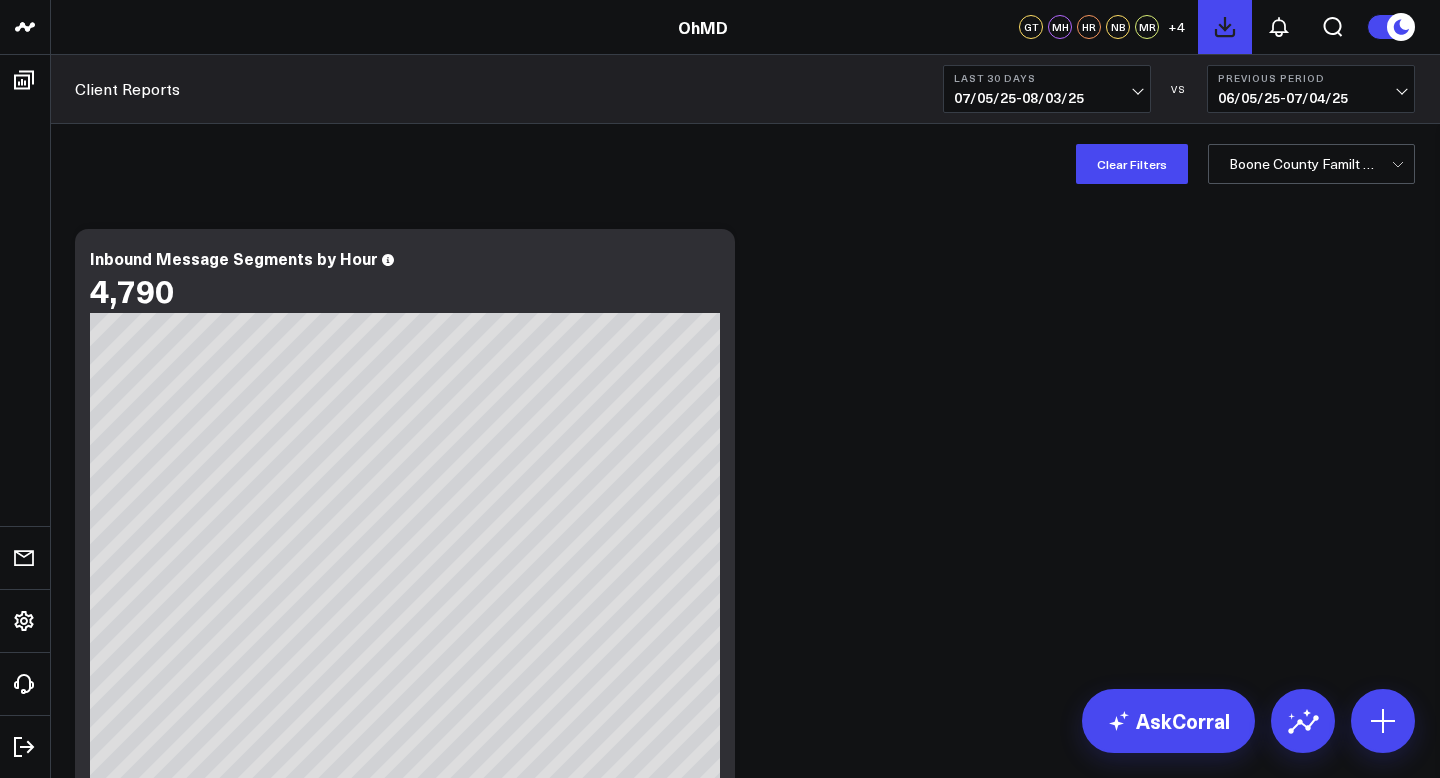 click 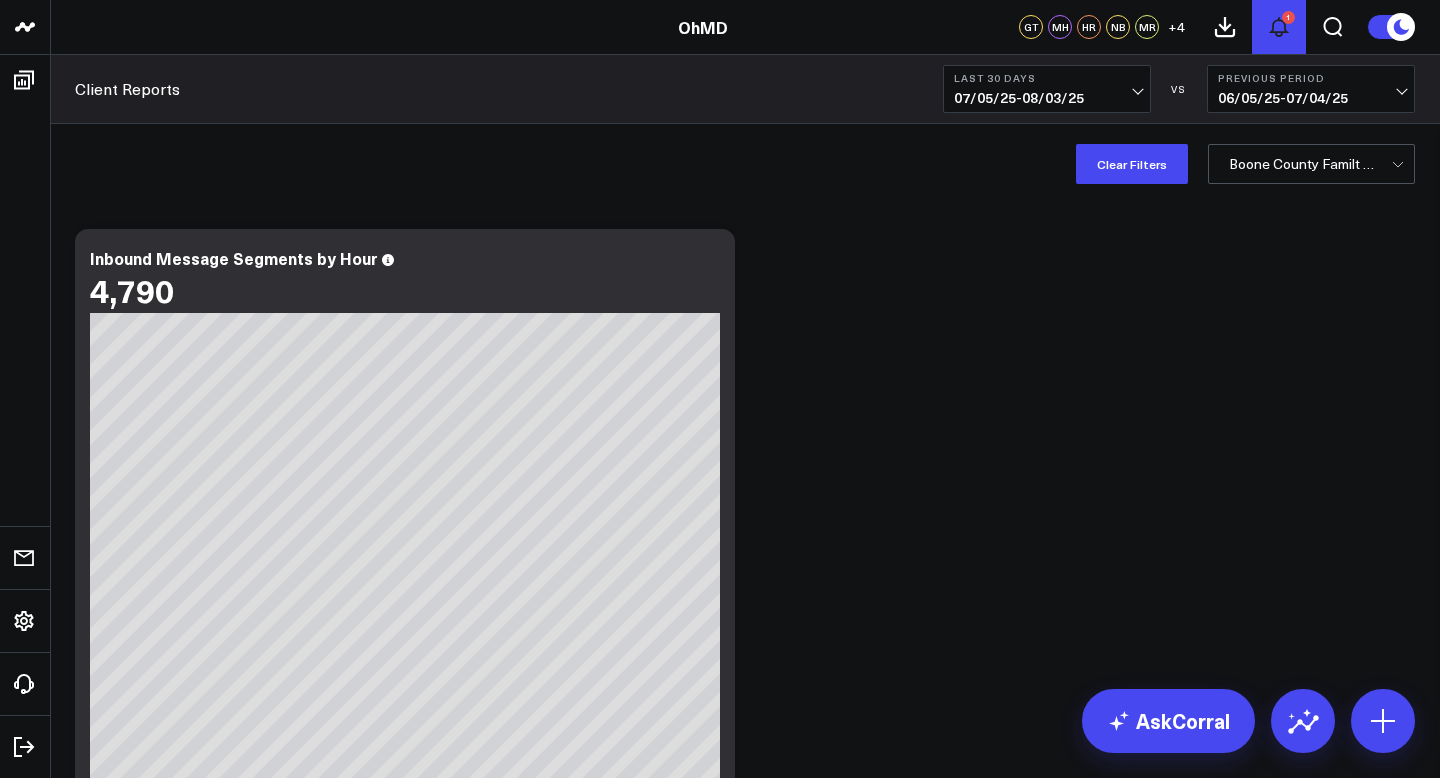click on "1" at bounding box center [1288, 17] 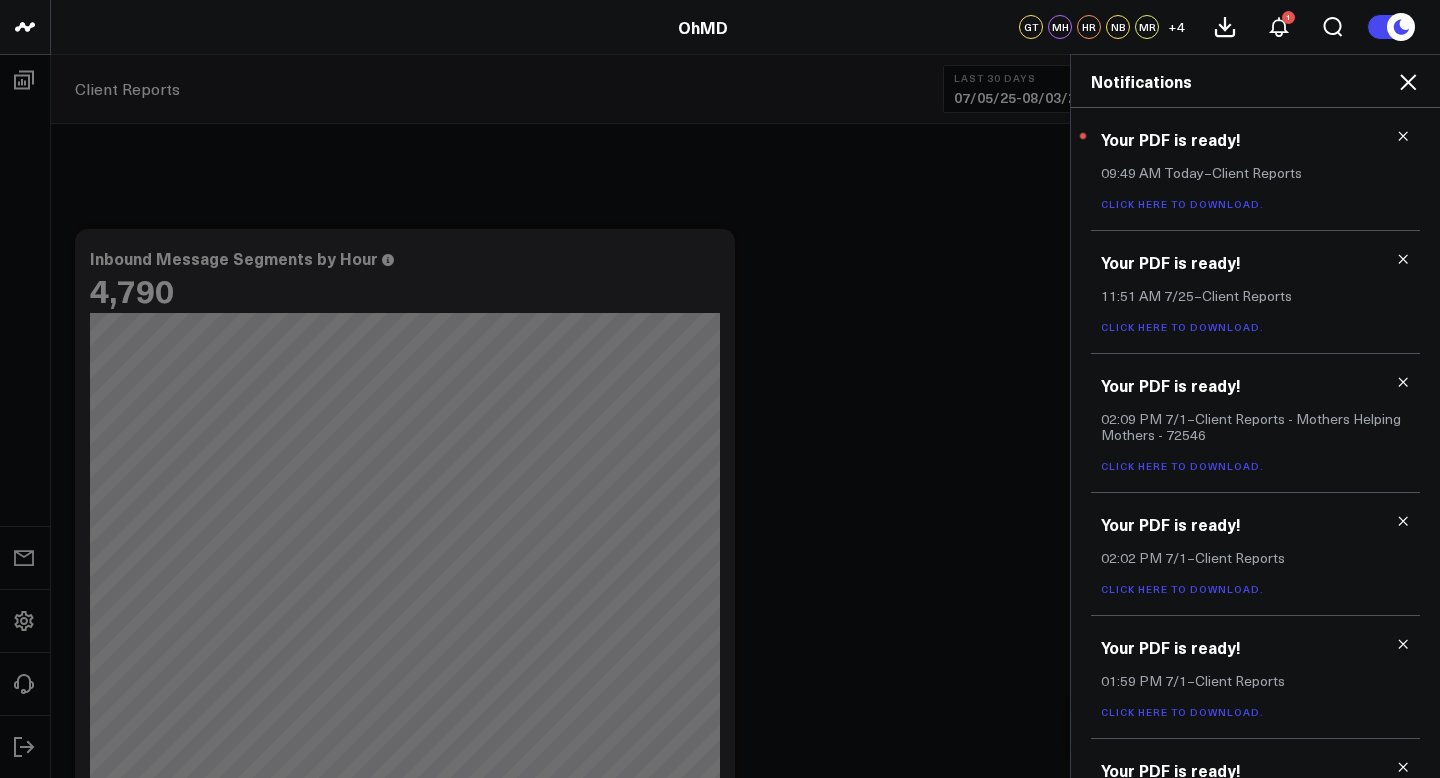 click on "Click here to download." at bounding box center (1182, 204) 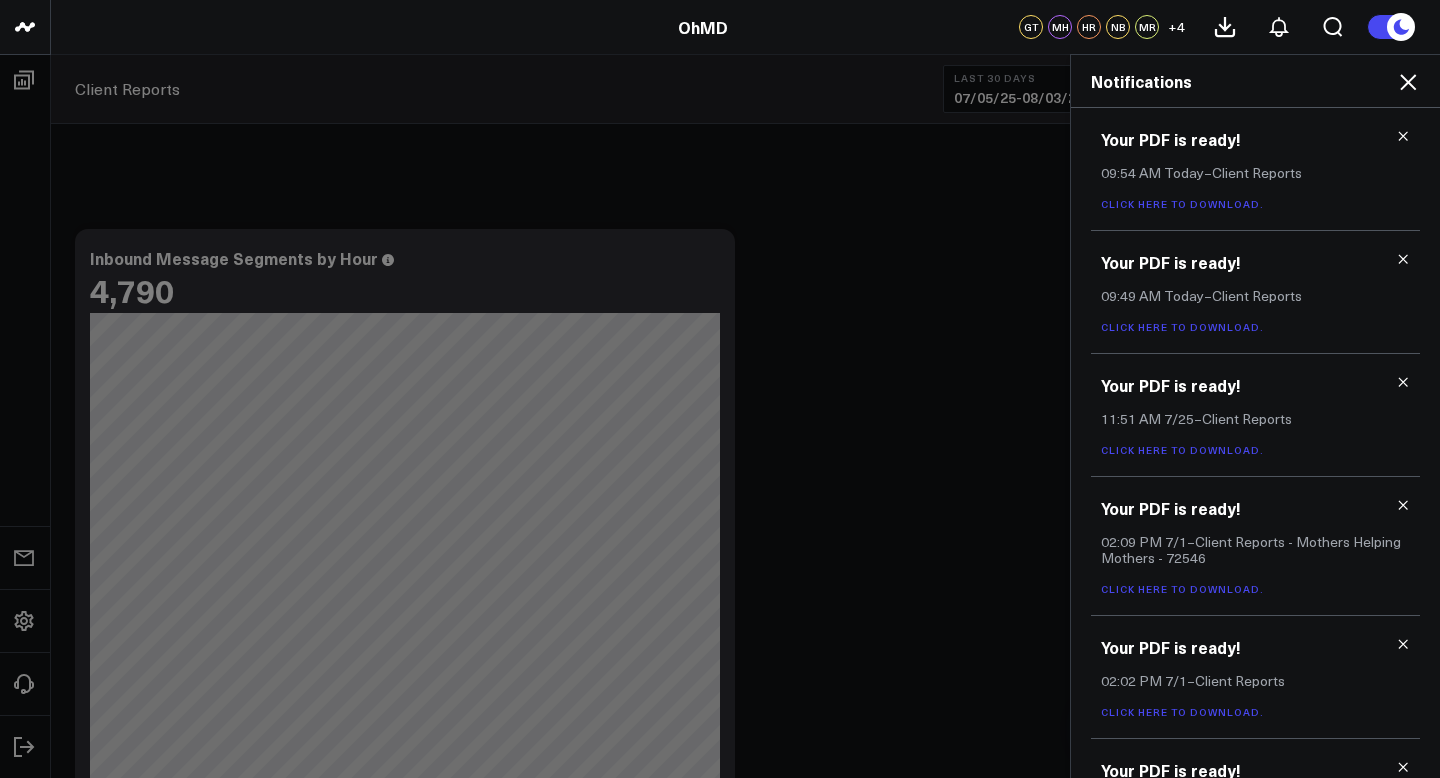 click on "Click here to download." at bounding box center [1182, 204] 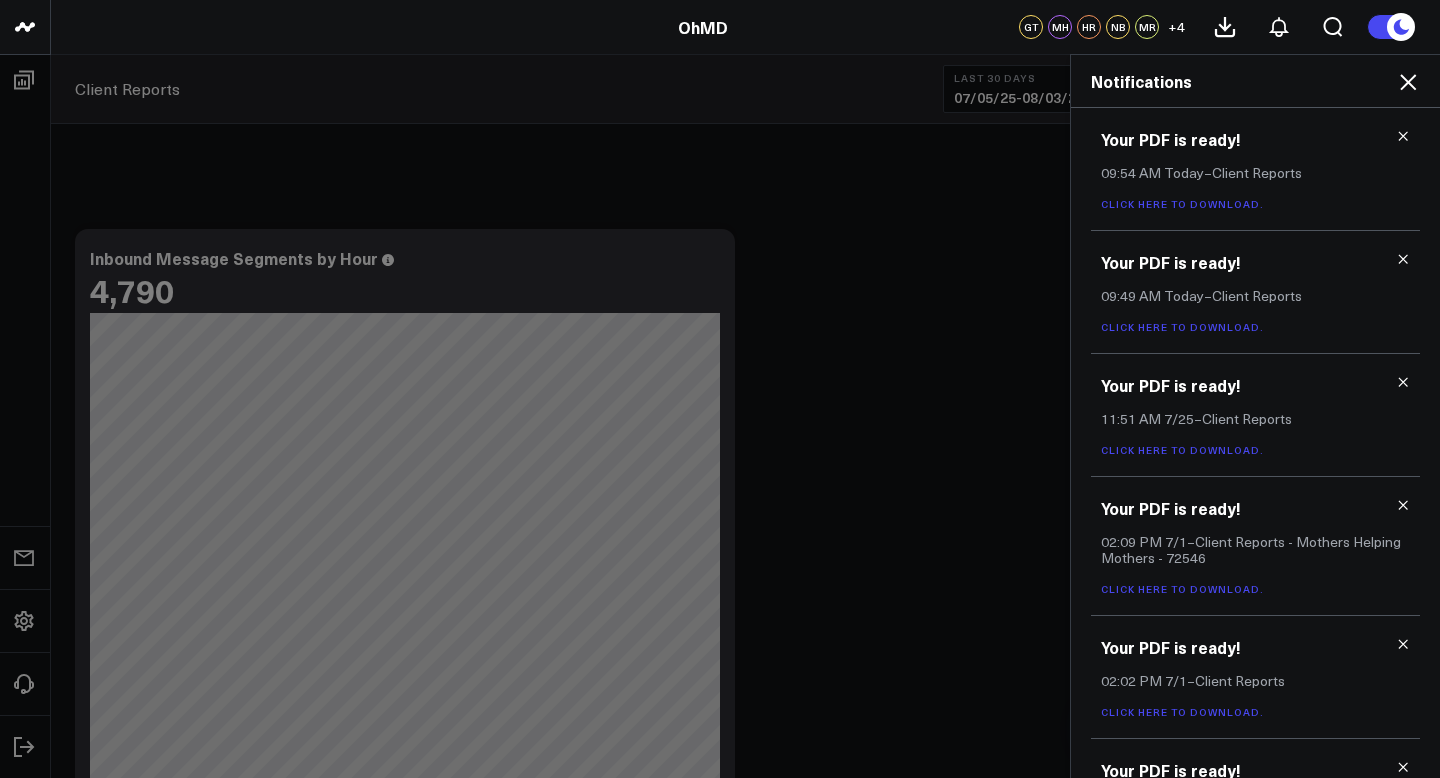 click 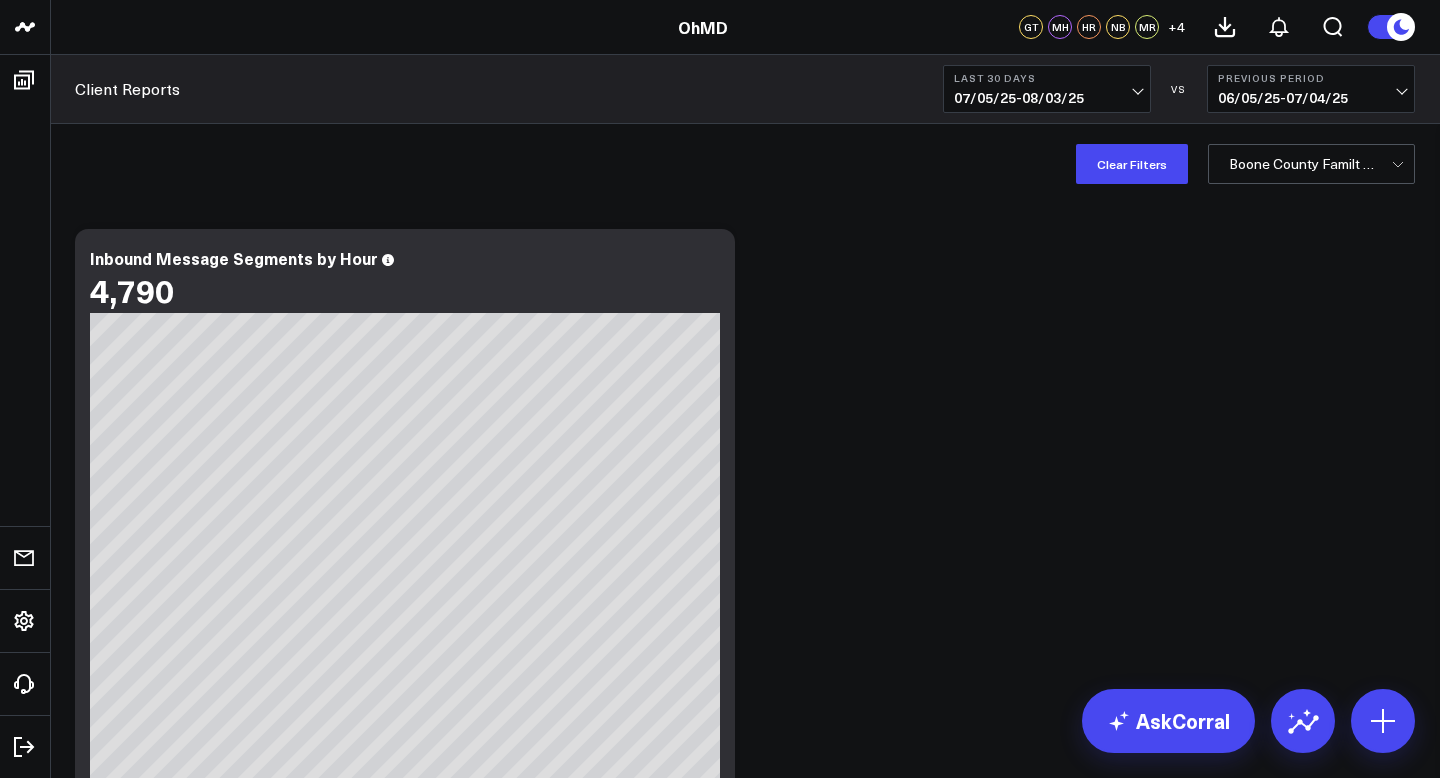 click on "Boone County Familt Resources  - 54524" at bounding box center [1303, 164] 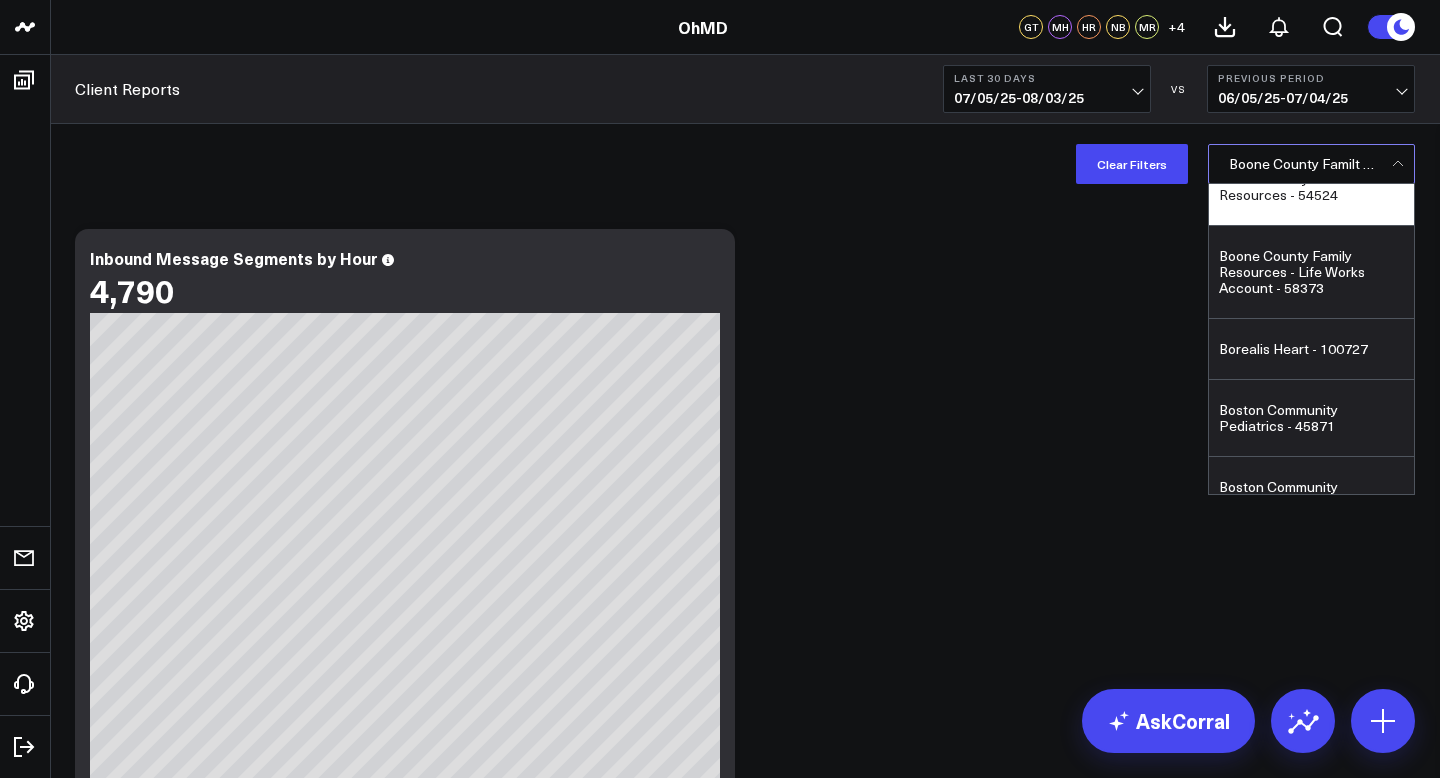 scroll, scrollTop: 10529, scrollLeft: 0, axis: vertical 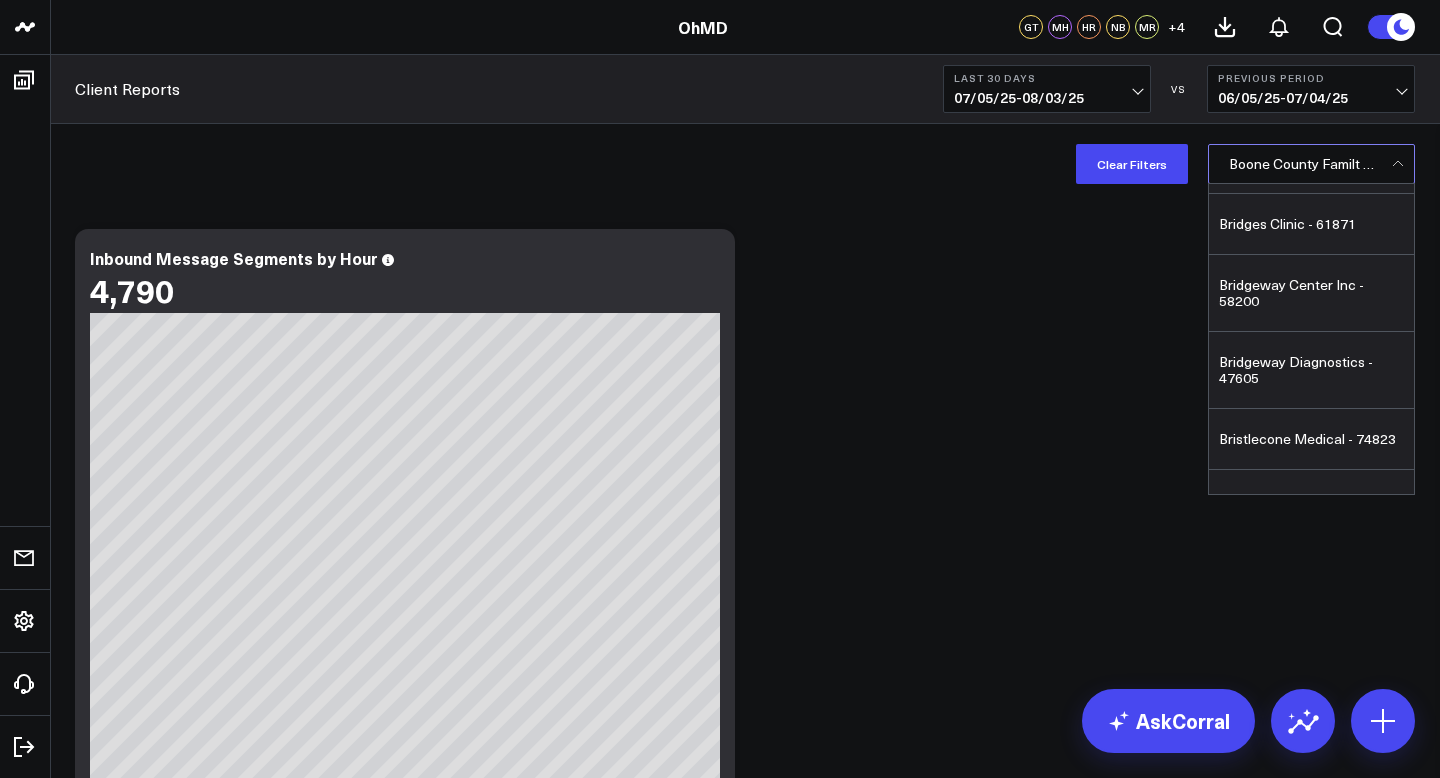 click on "Breathe360 - 75036" at bounding box center [1311, 163] 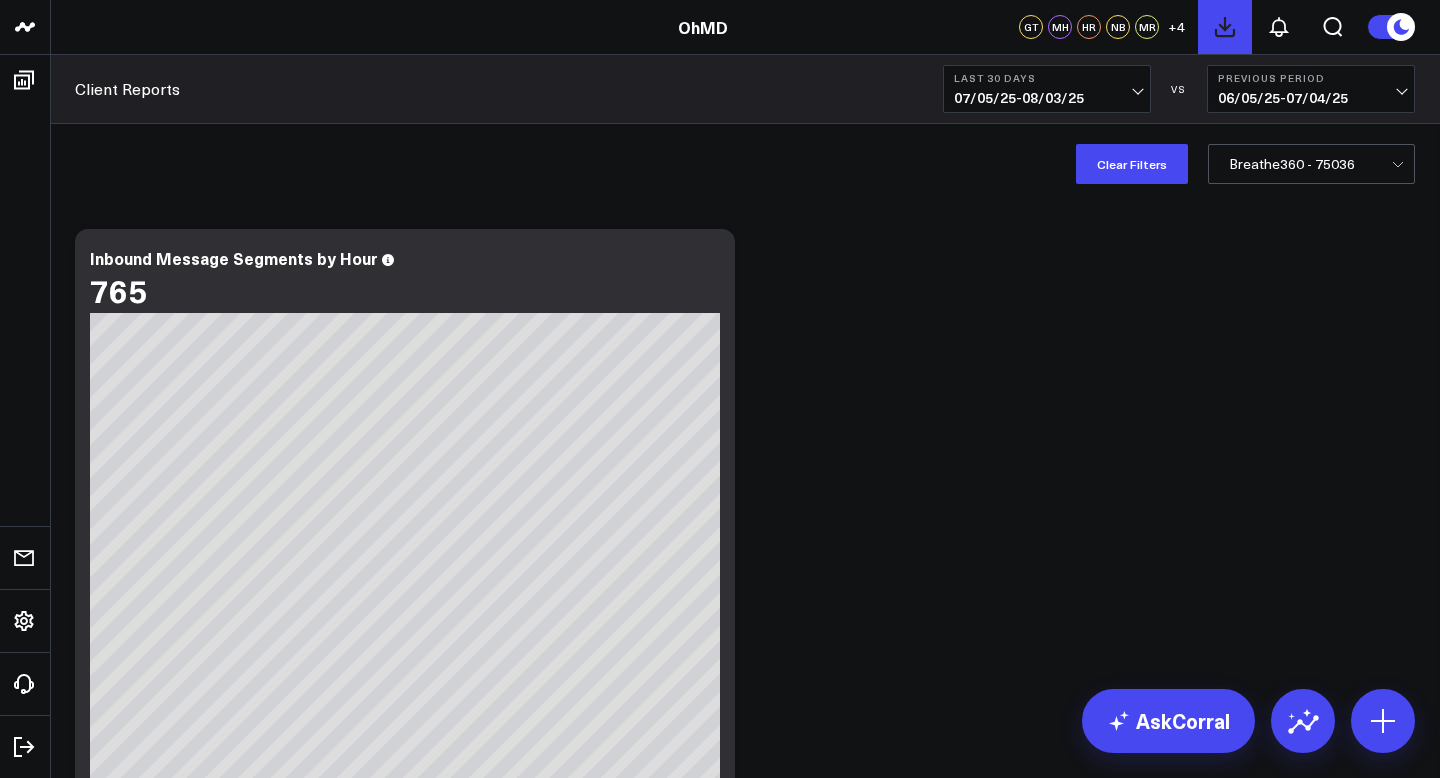 click at bounding box center [1225, 27] 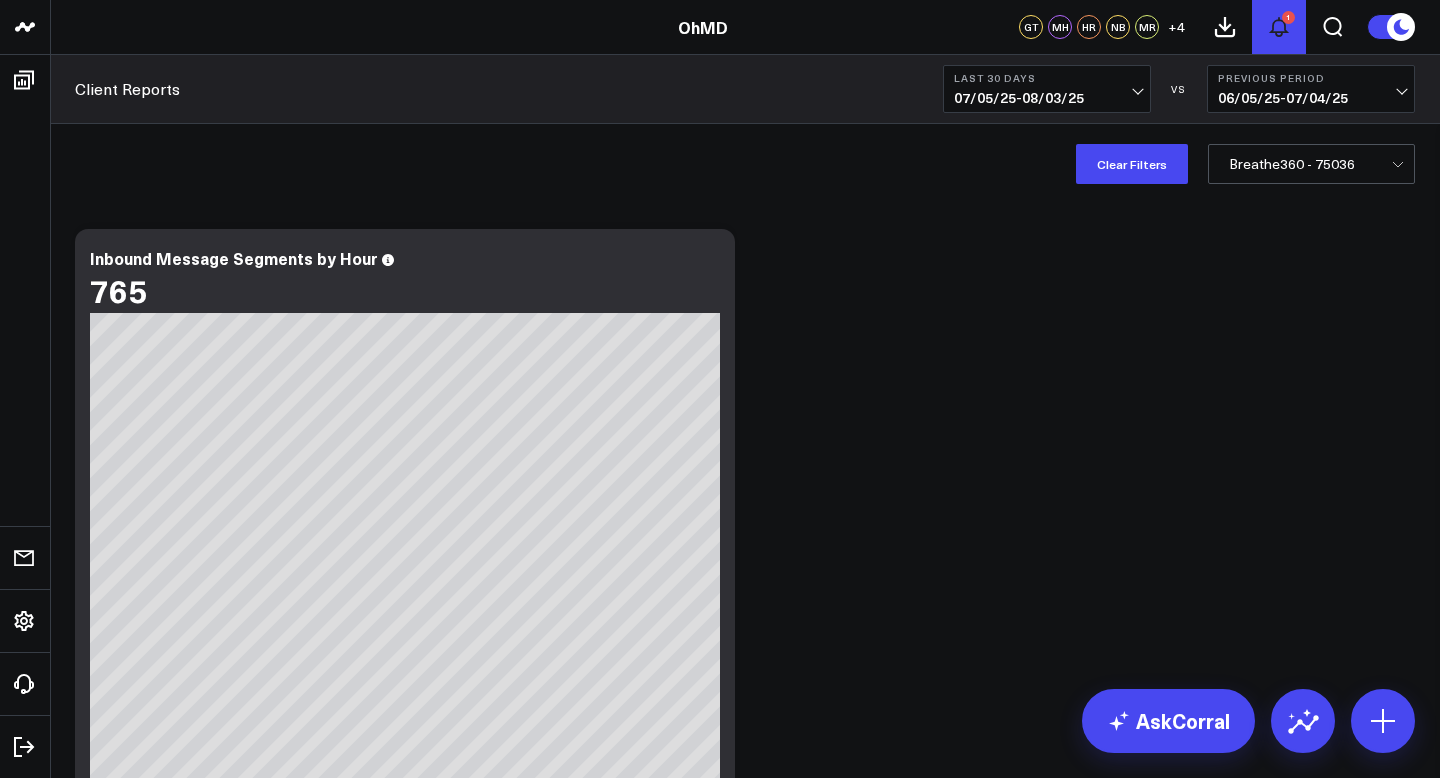 click 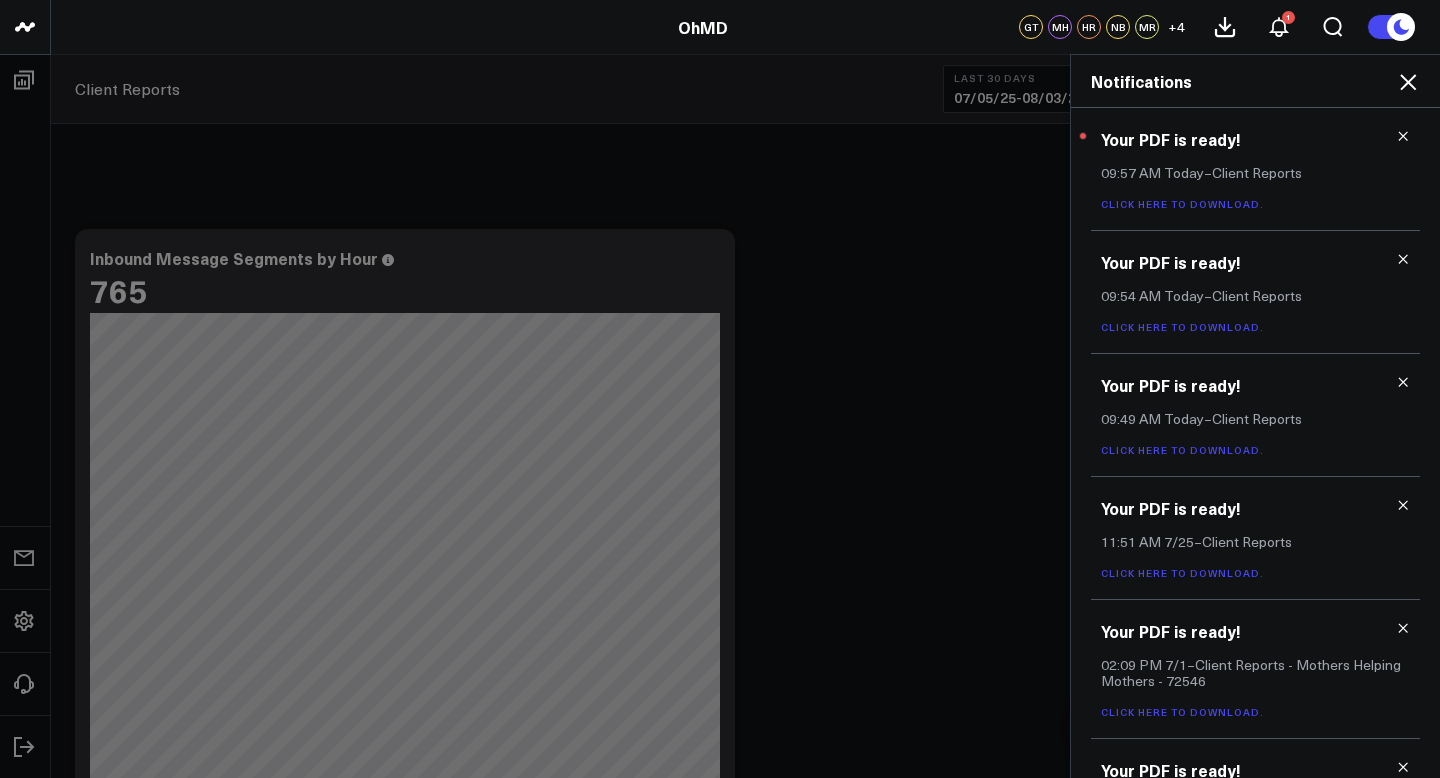 click on "Click here to download." at bounding box center (1182, 204) 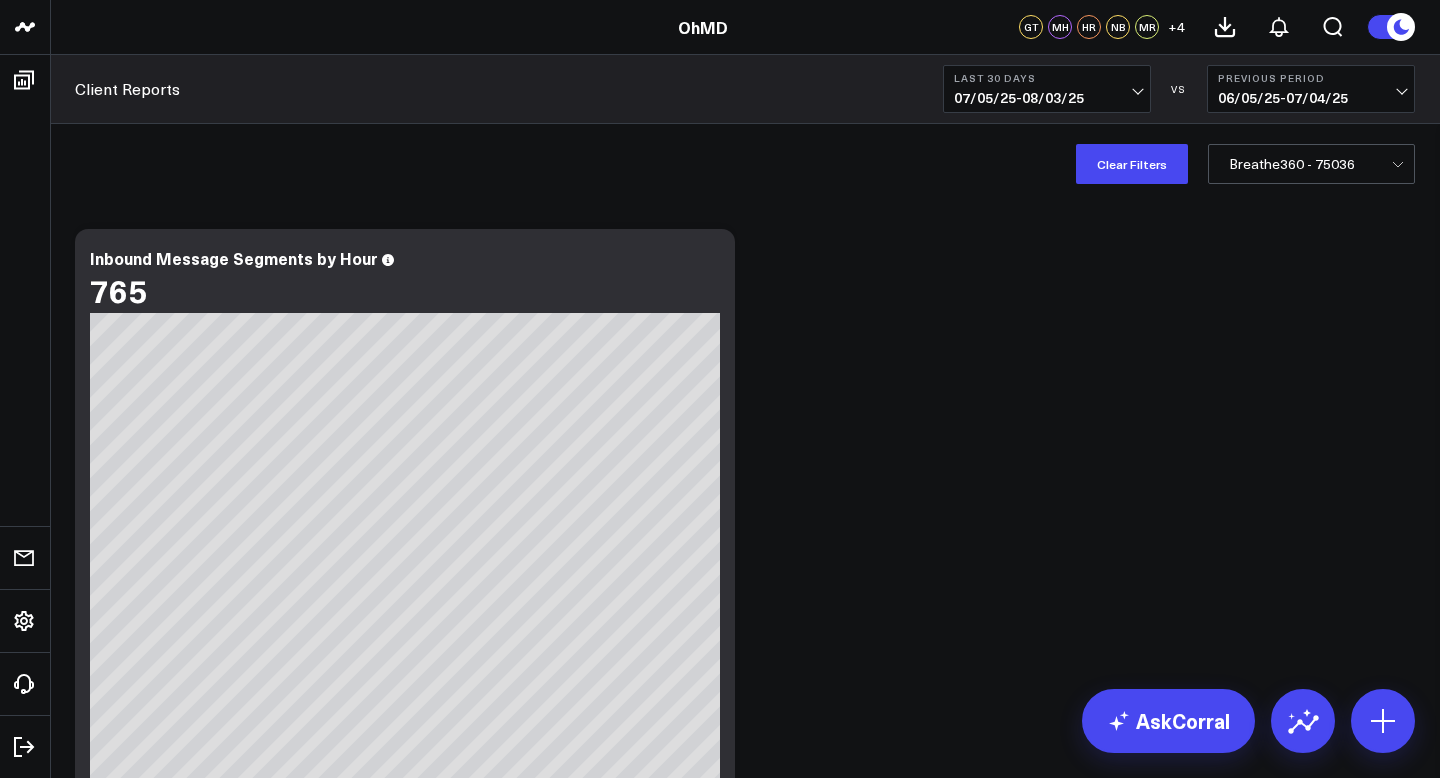 click on "Breathe360 - 75036" at bounding box center [1311, 164] 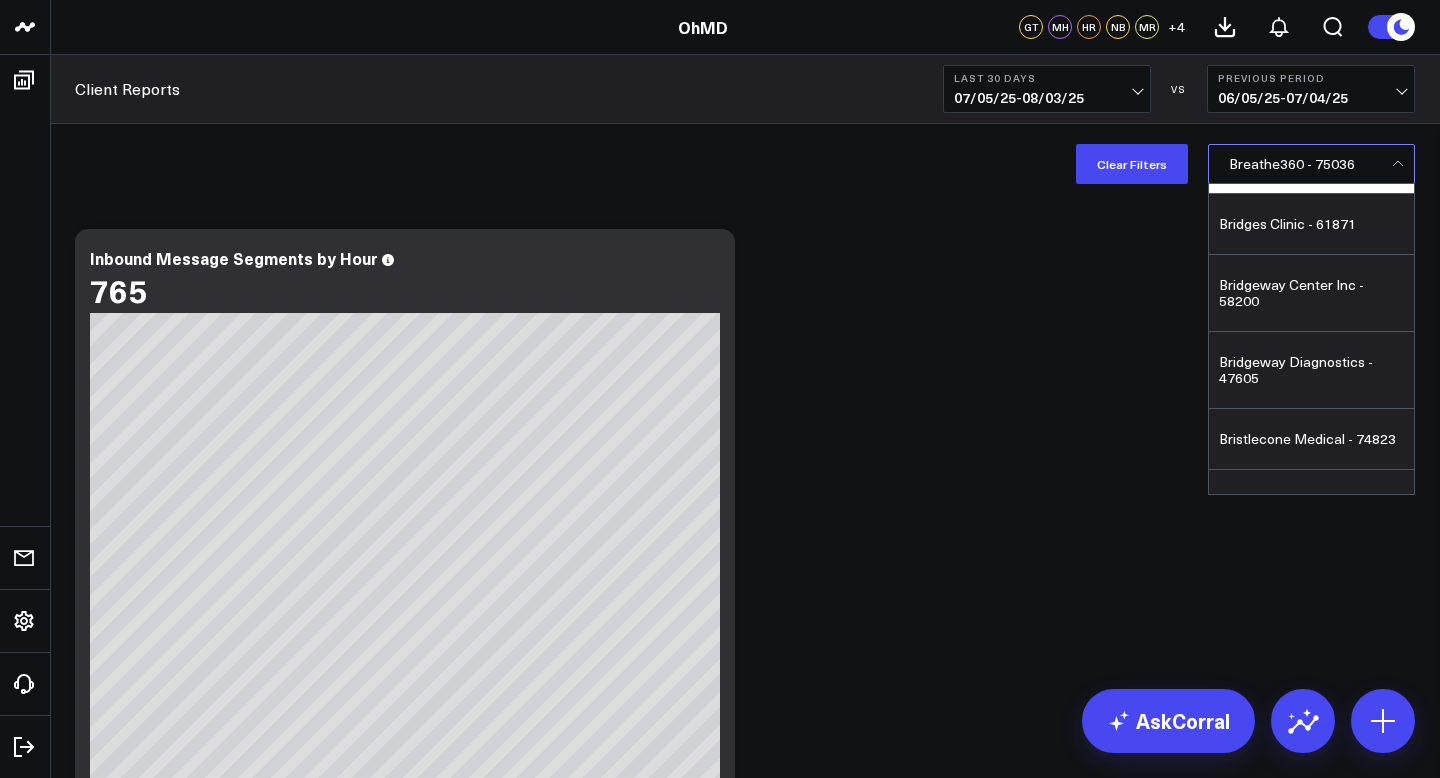 scroll, scrollTop: 26774, scrollLeft: 0, axis: vertical 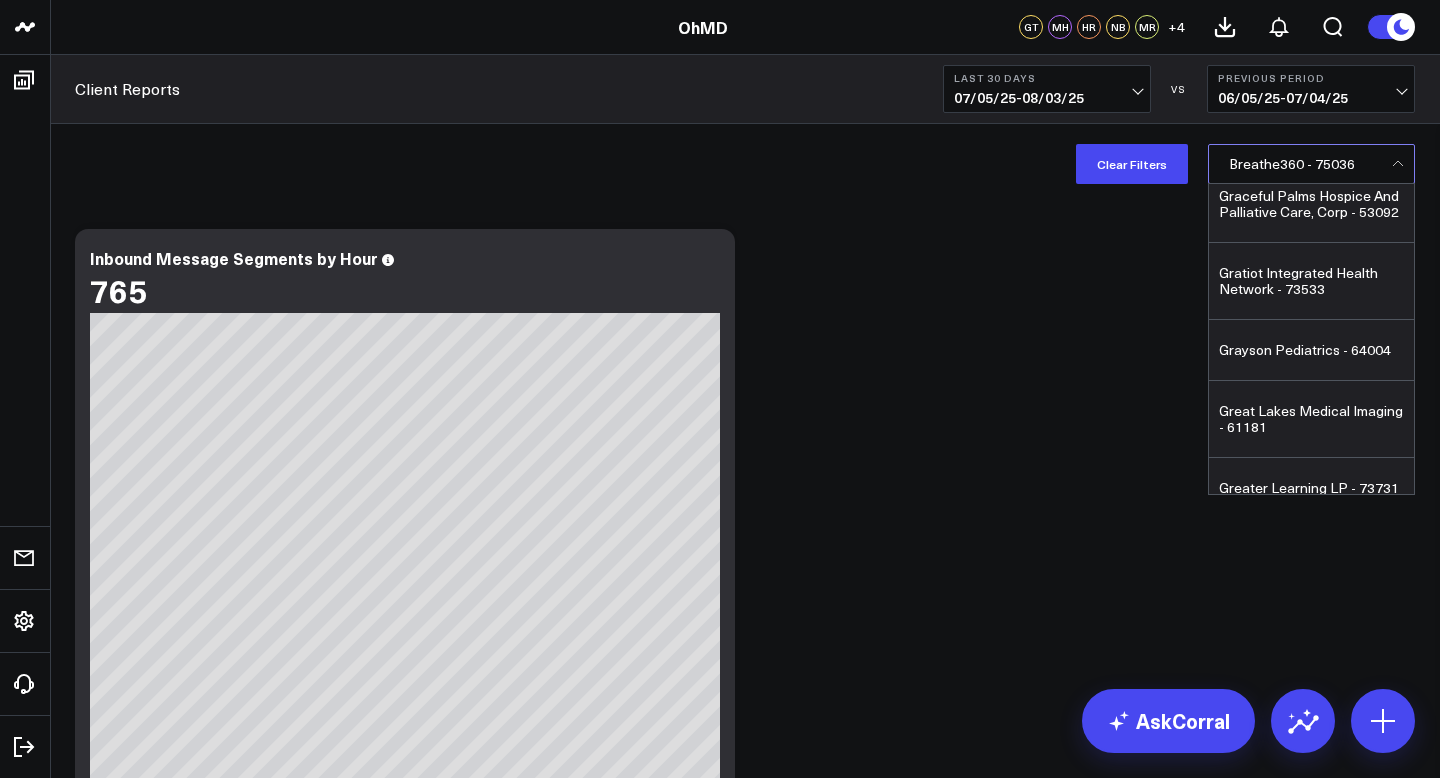 click on "Galaria Plastic Surgery & Dermatology - 62681" at bounding box center (1311, -303) 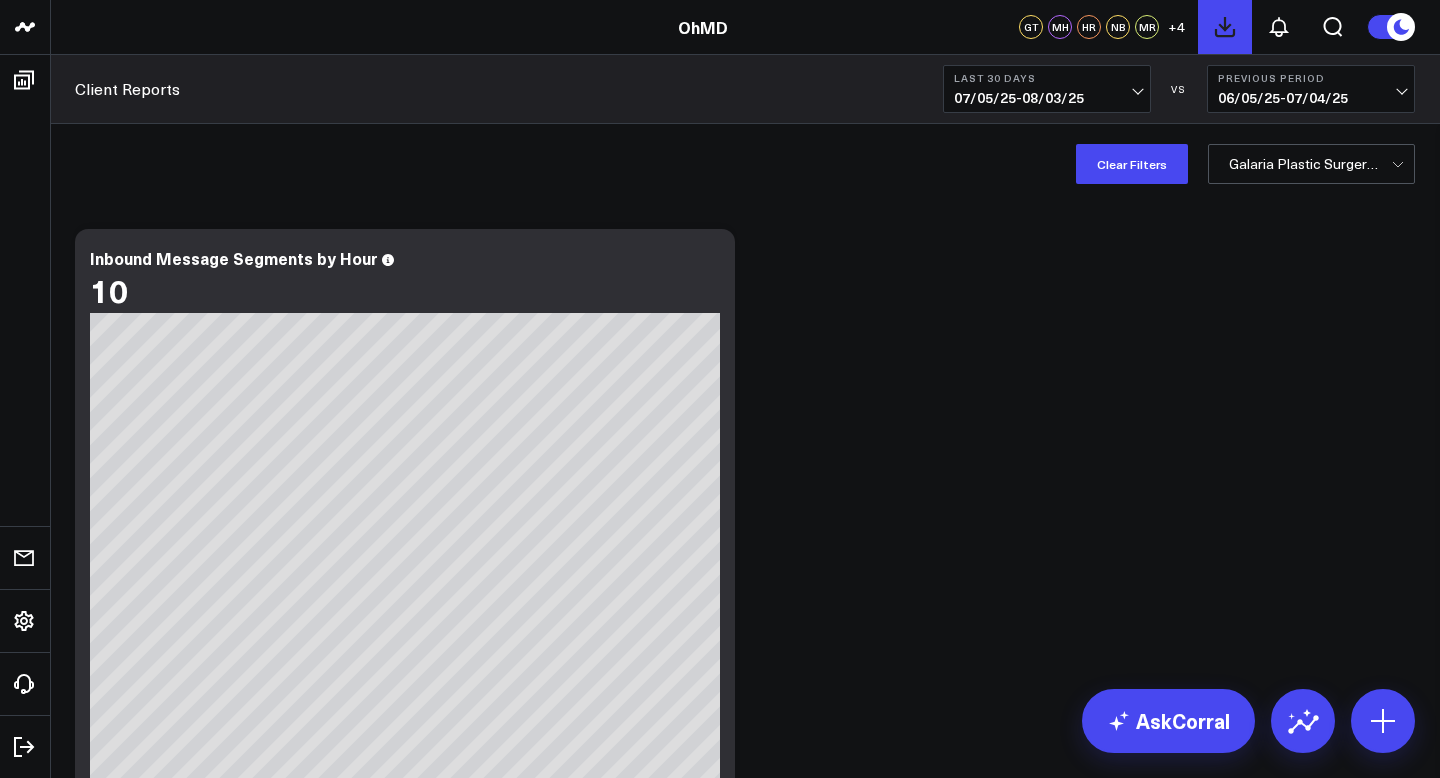 click 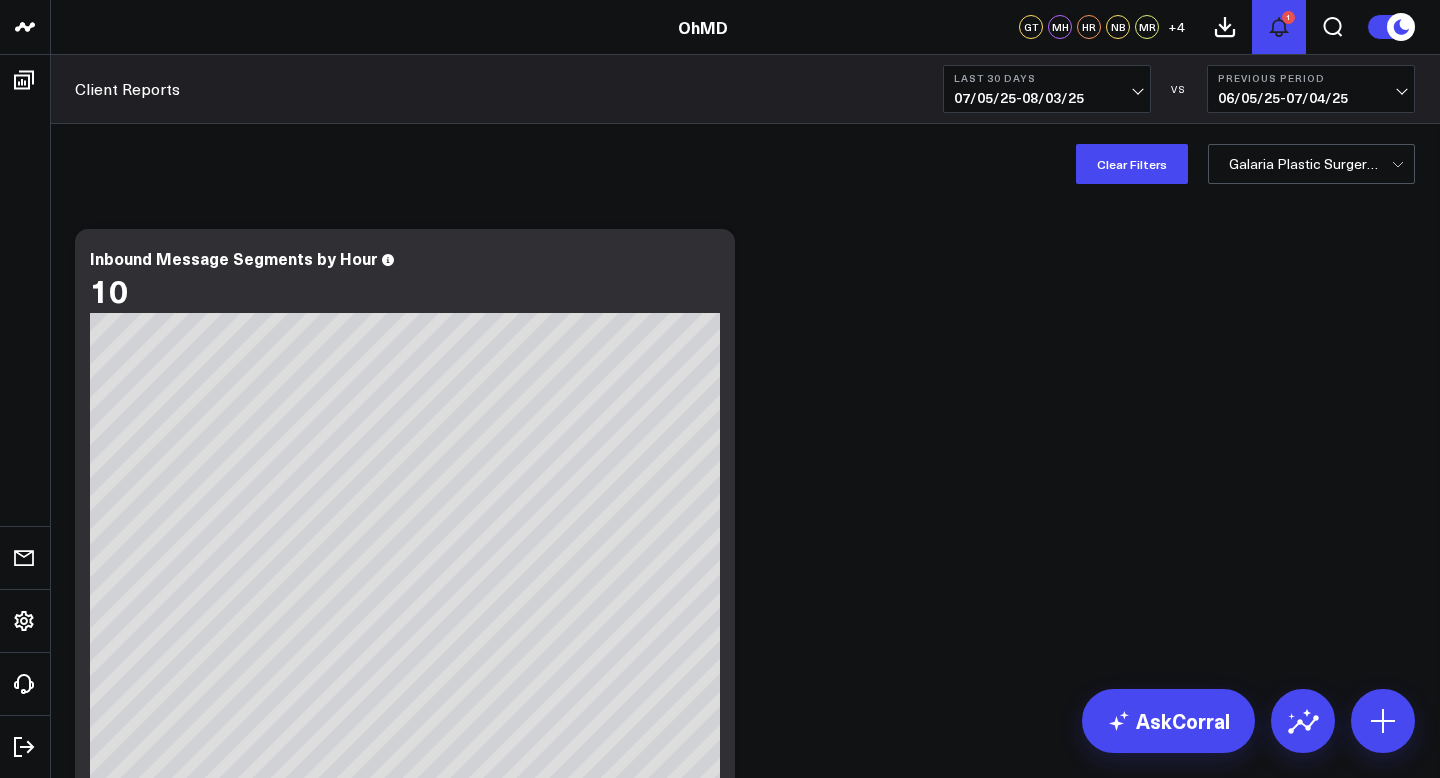 click 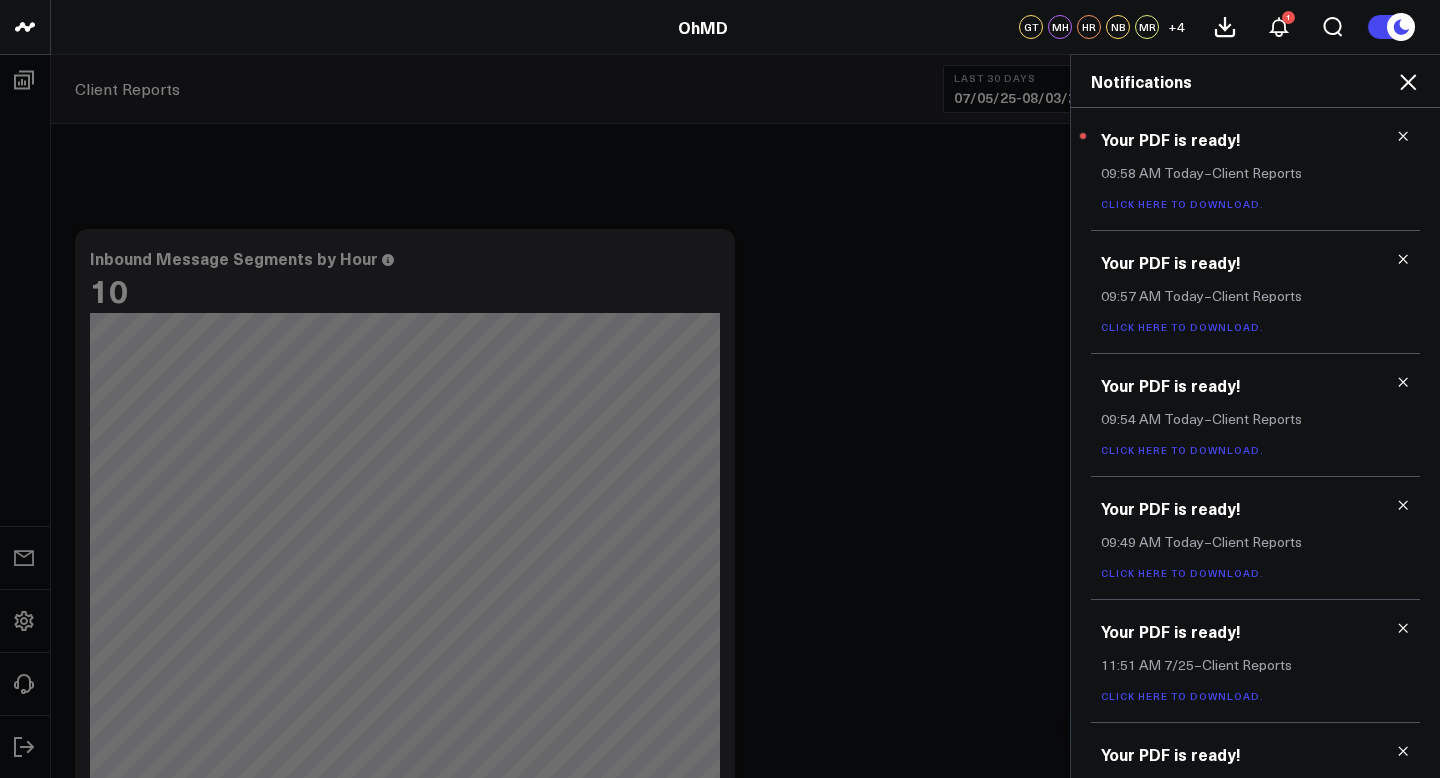 click on "Click here to download." at bounding box center (1182, 204) 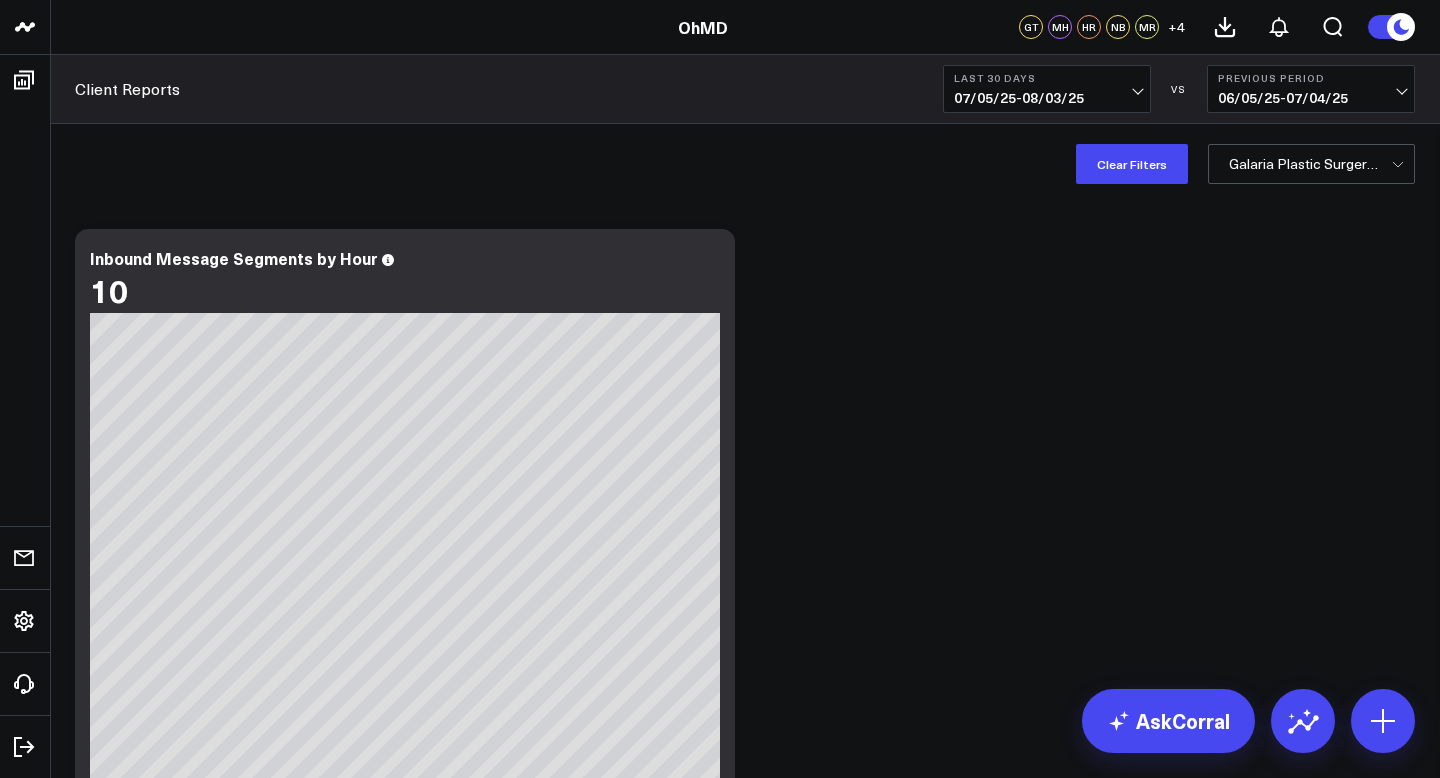 click on "Galaria Plastic Surgery & Dermatology - 62681" at bounding box center (1303, 164) 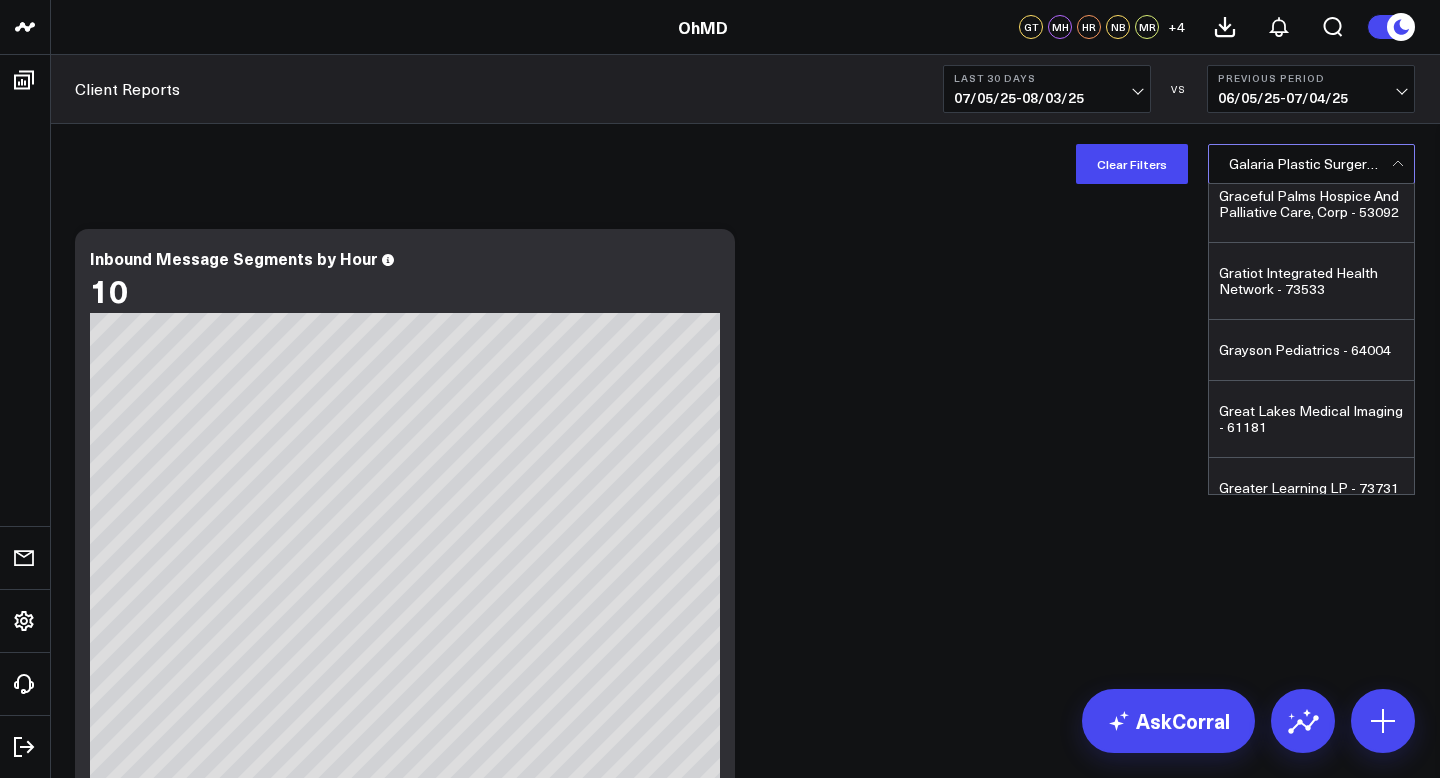scroll, scrollTop: 56226, scrollLeft: 0, axis: vertical 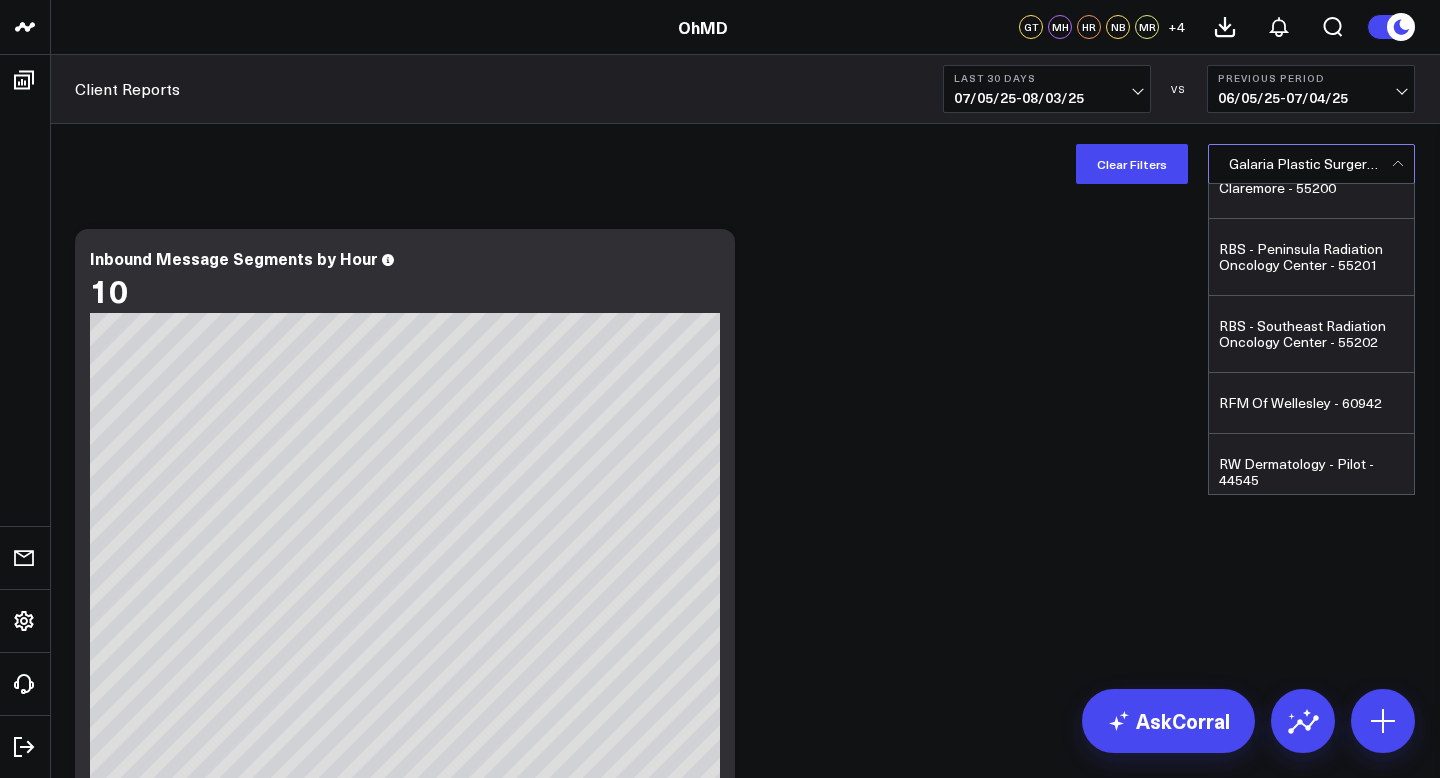 click on "Protera Health - 61468" at bounding box center (1311, -624) 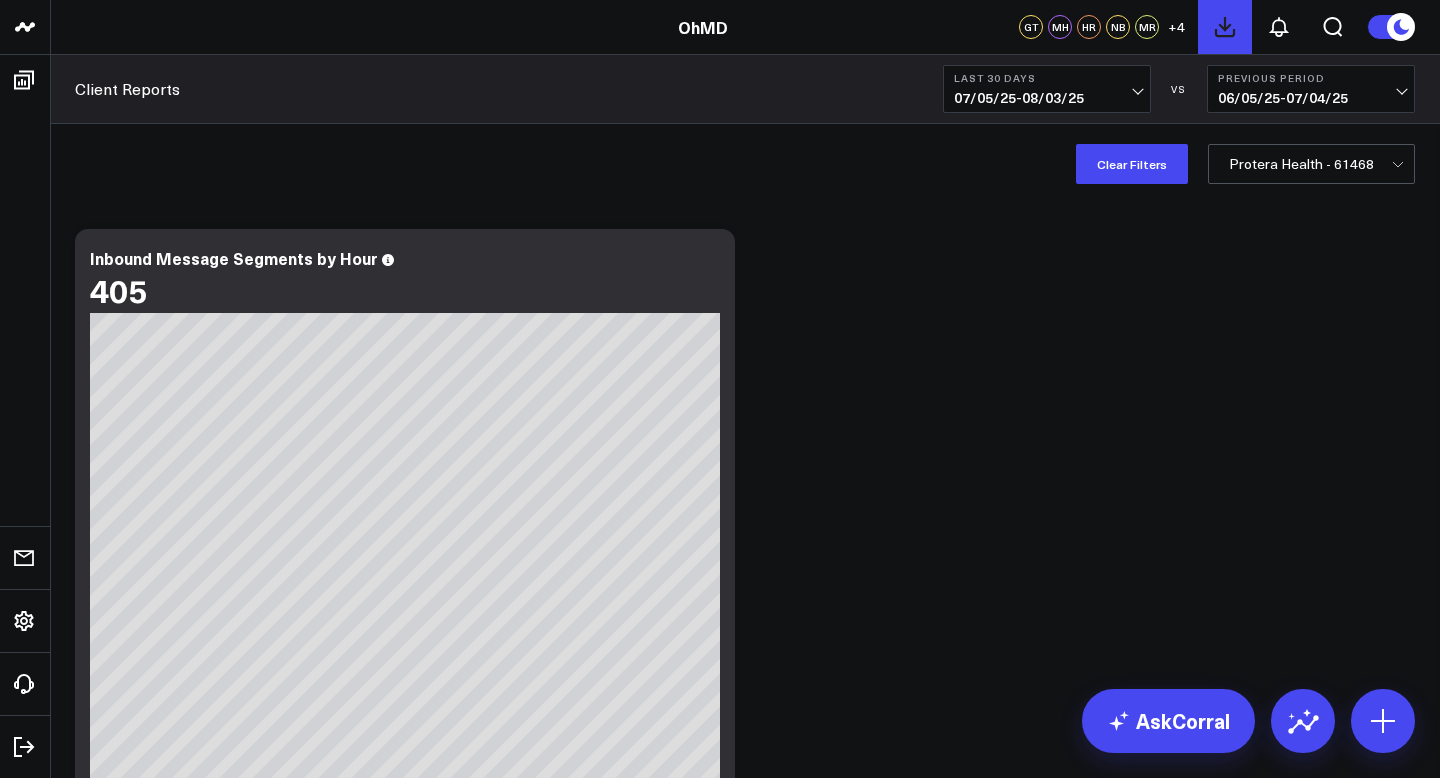 click 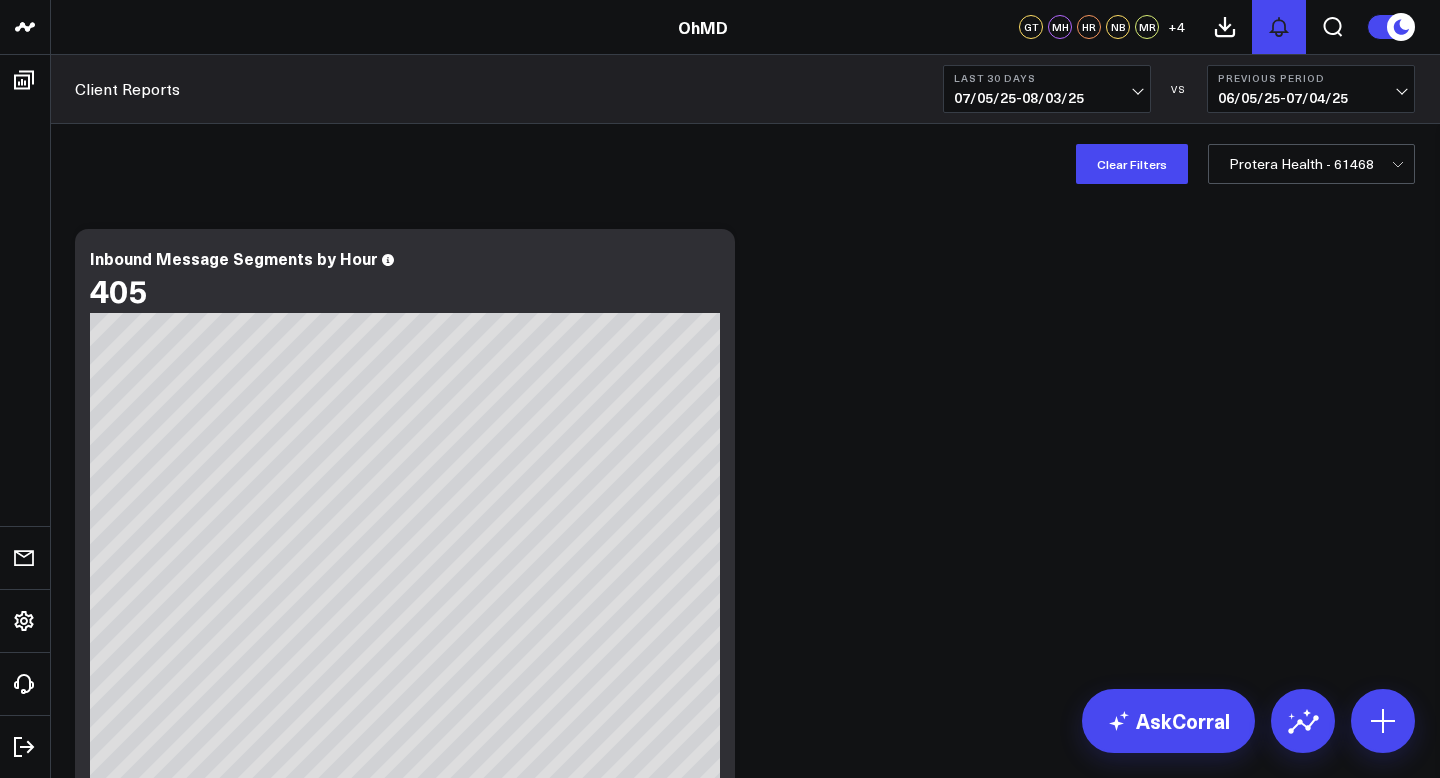 click 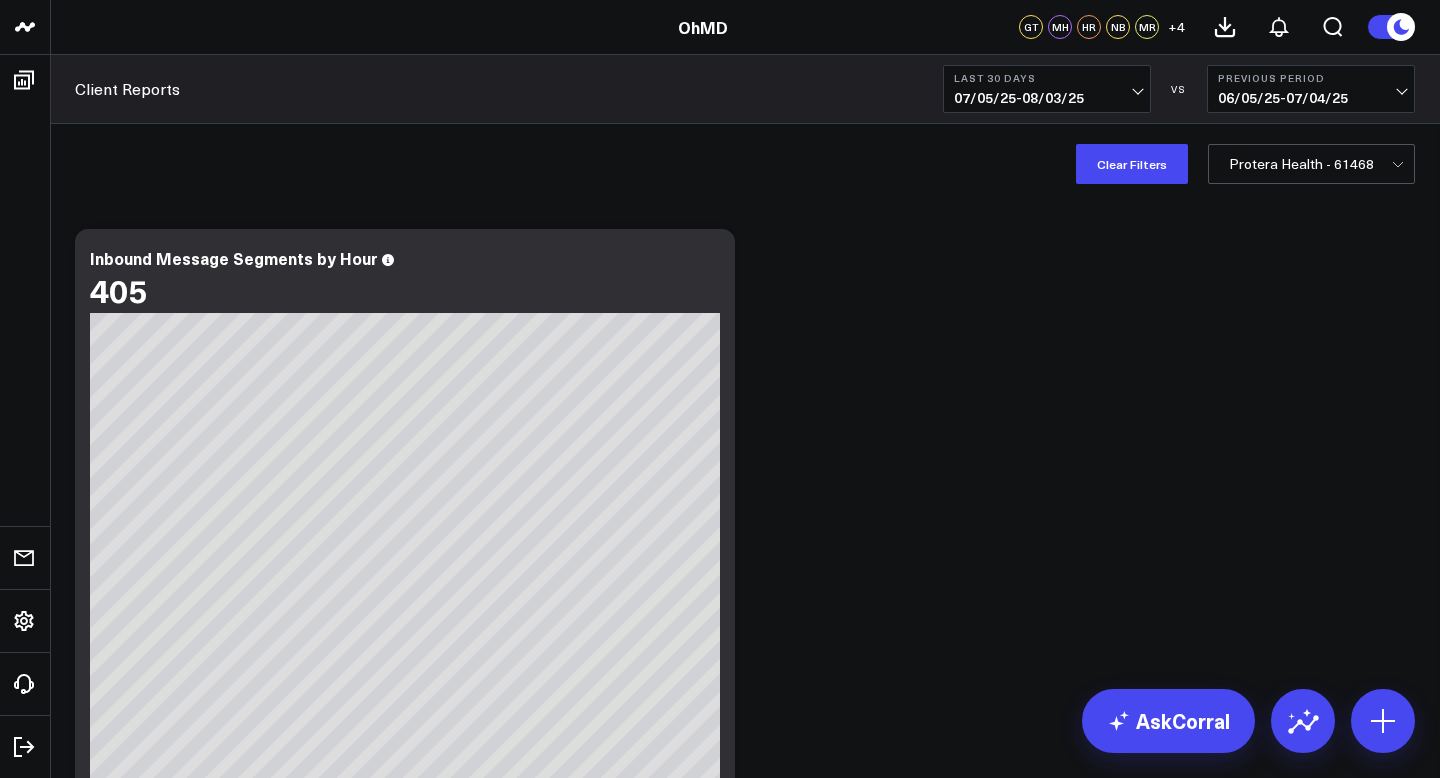 click on "Protera Health - 61468" at bounding box center [1301, 164] 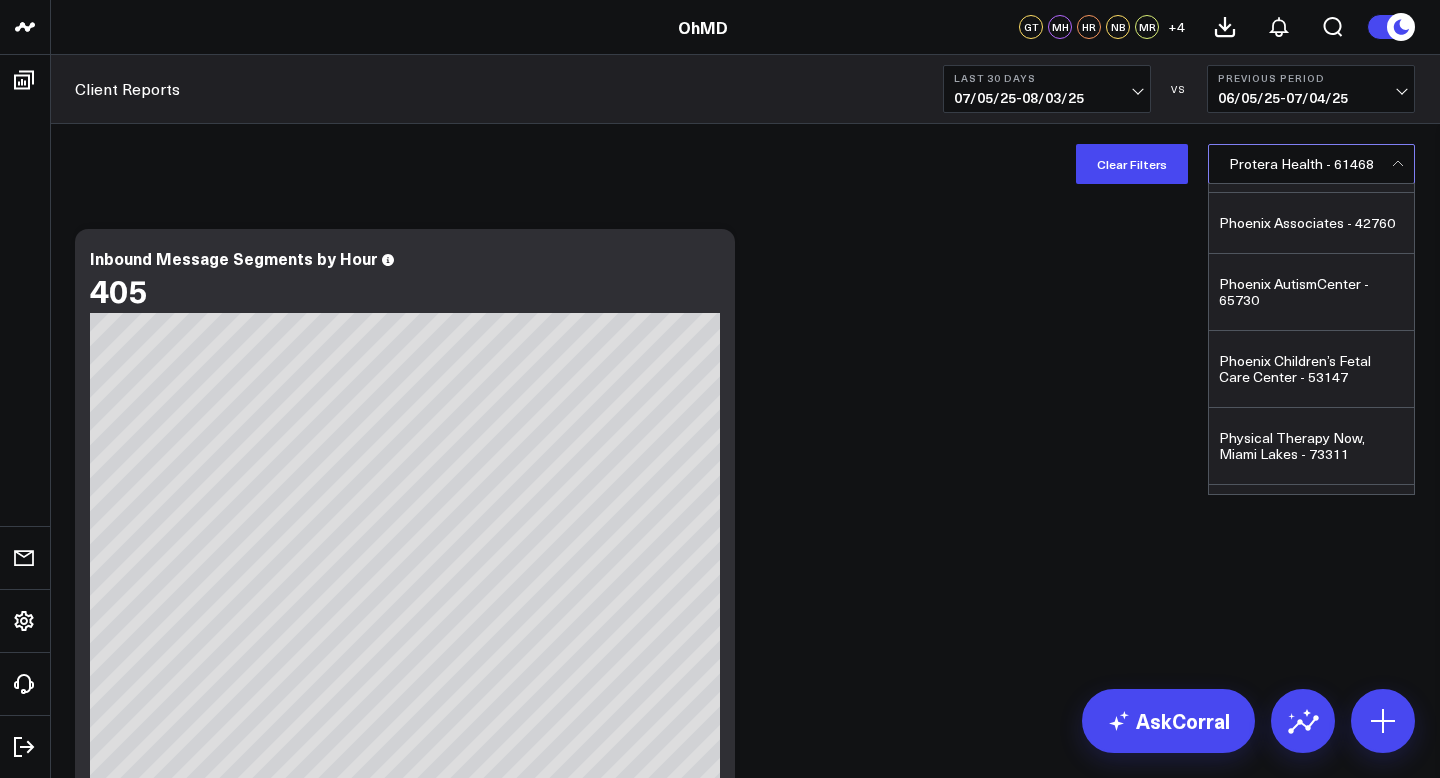 scroll, scrollTop: 63382, scrollLeft: 0, axis: vertical 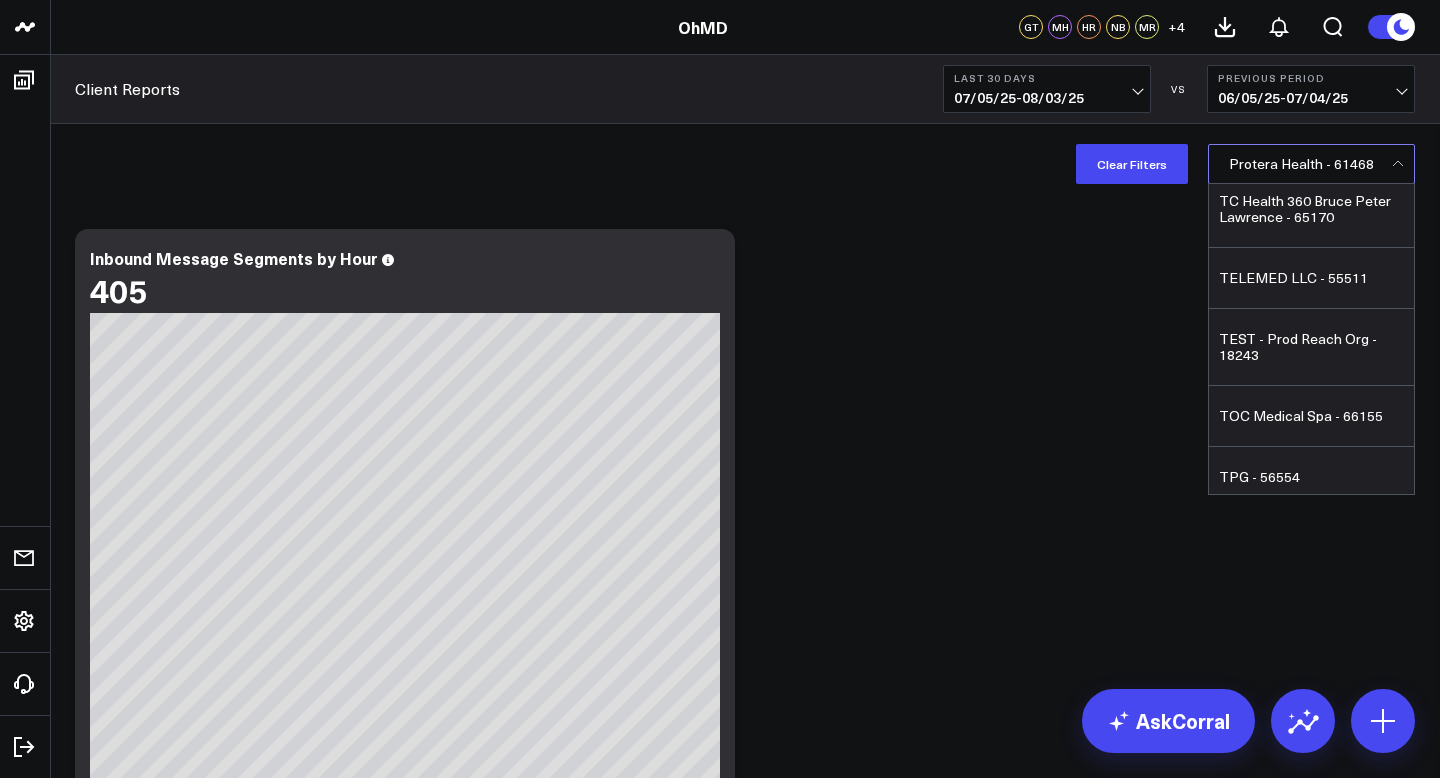 click on "Summit Orthopedics - 71141" at bounding box center (1311, -768) 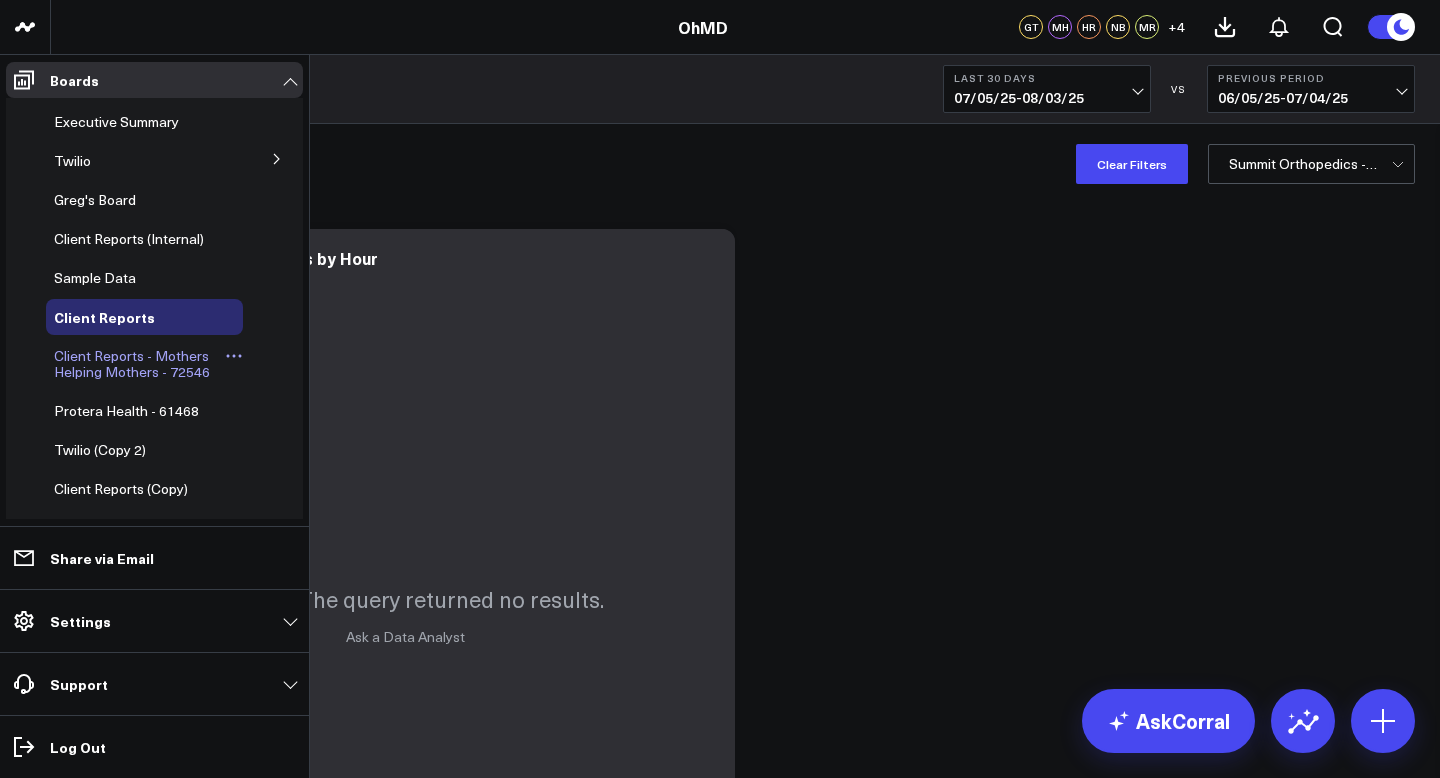 click on "Client Reports - Mothers Helping Mothers - 72546" at bounding box center [132, 363] 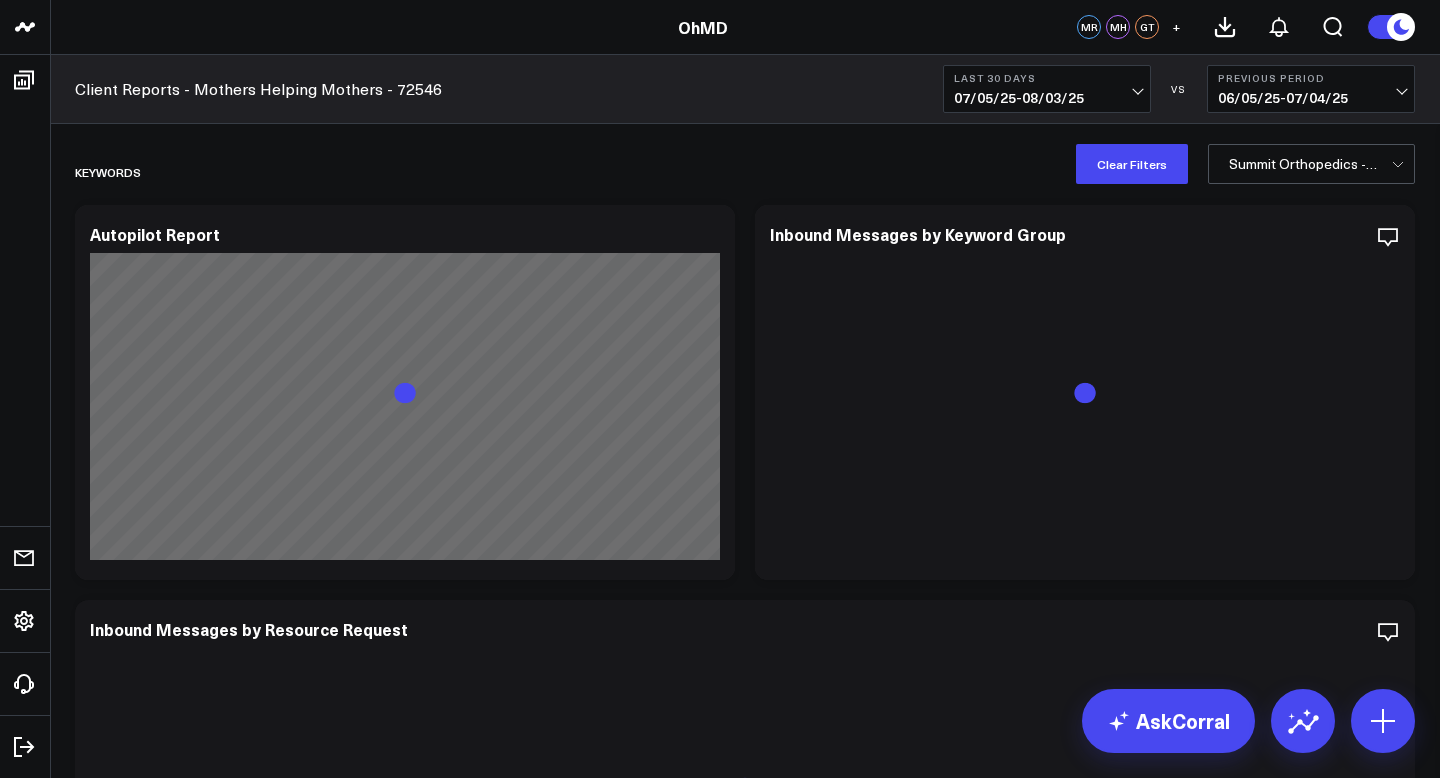 scroll, scrollTop: 0, scrollLeft: 0, axis: both 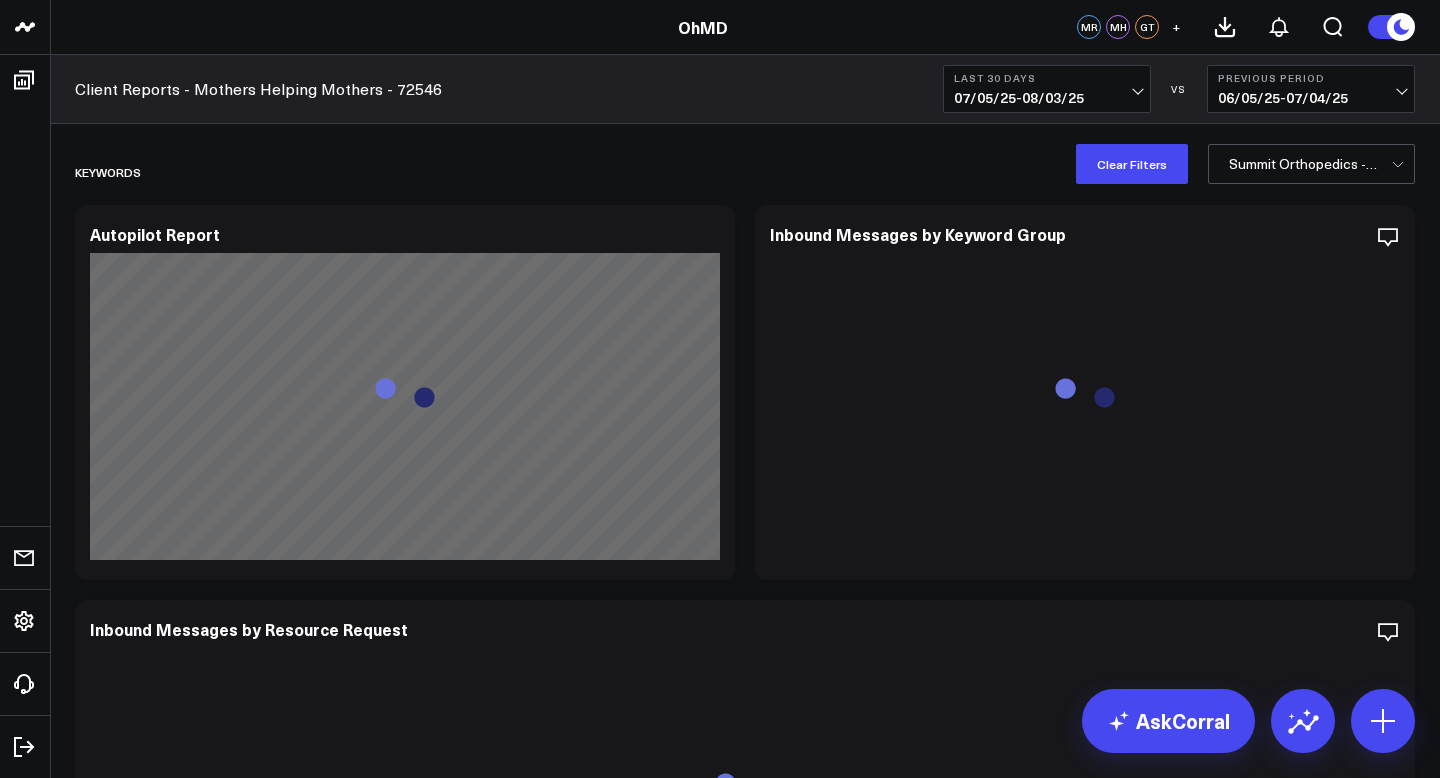 click on "Summit Orthopedics - 71141" at bounding box center [1303, 164] 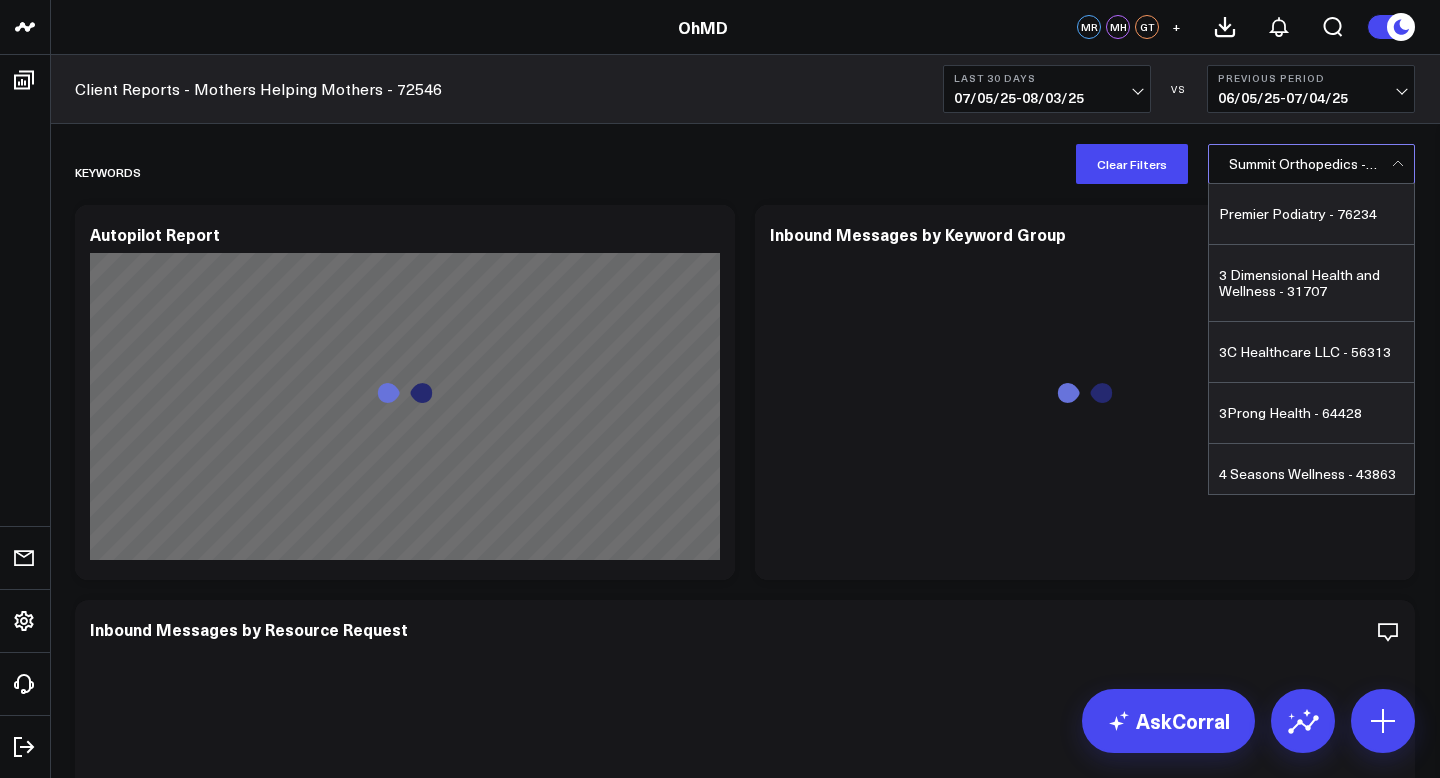 scroll, scrollTop: 44508, scrollLeft: 0, axis: vertical 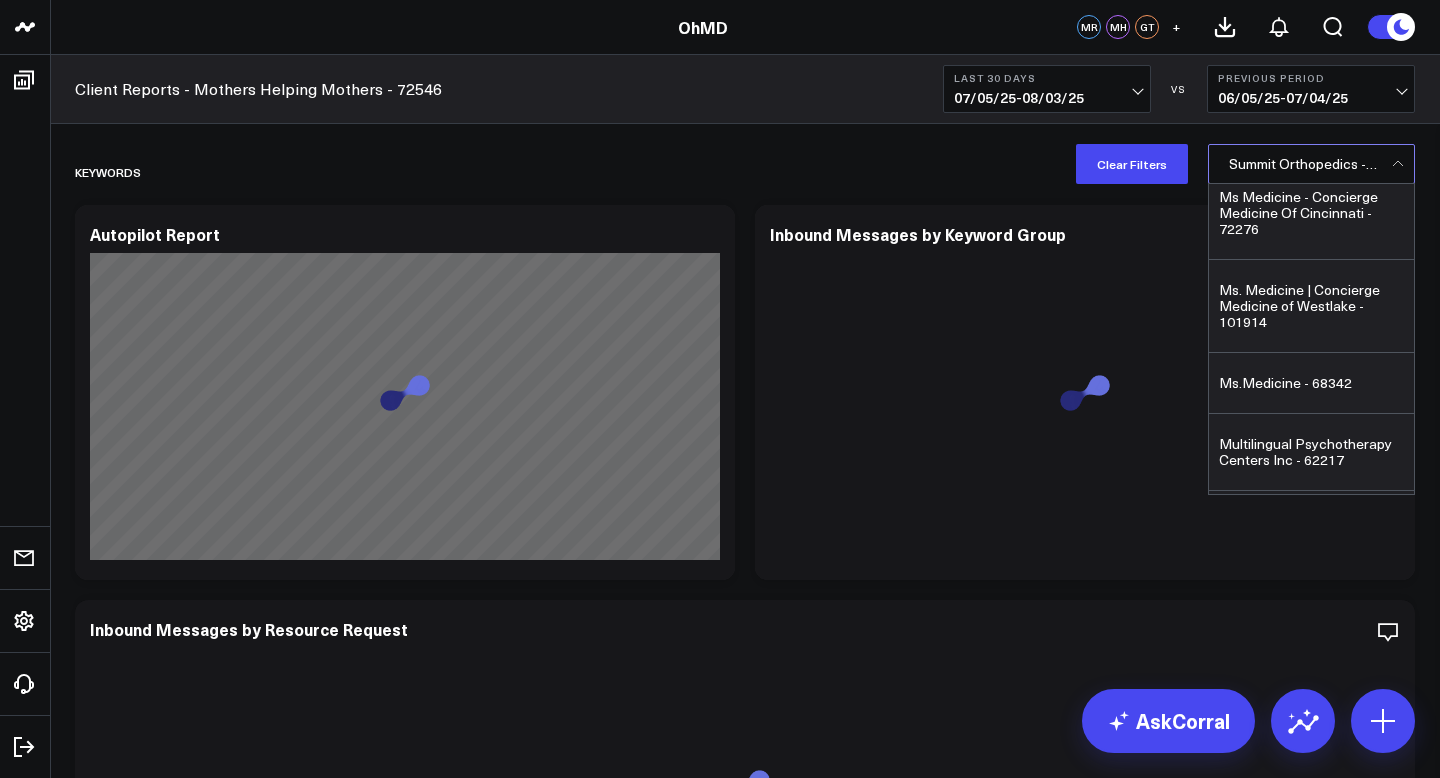 click on "Mothers Helping Mothers - 72546" at bounding box center [1311, -533] 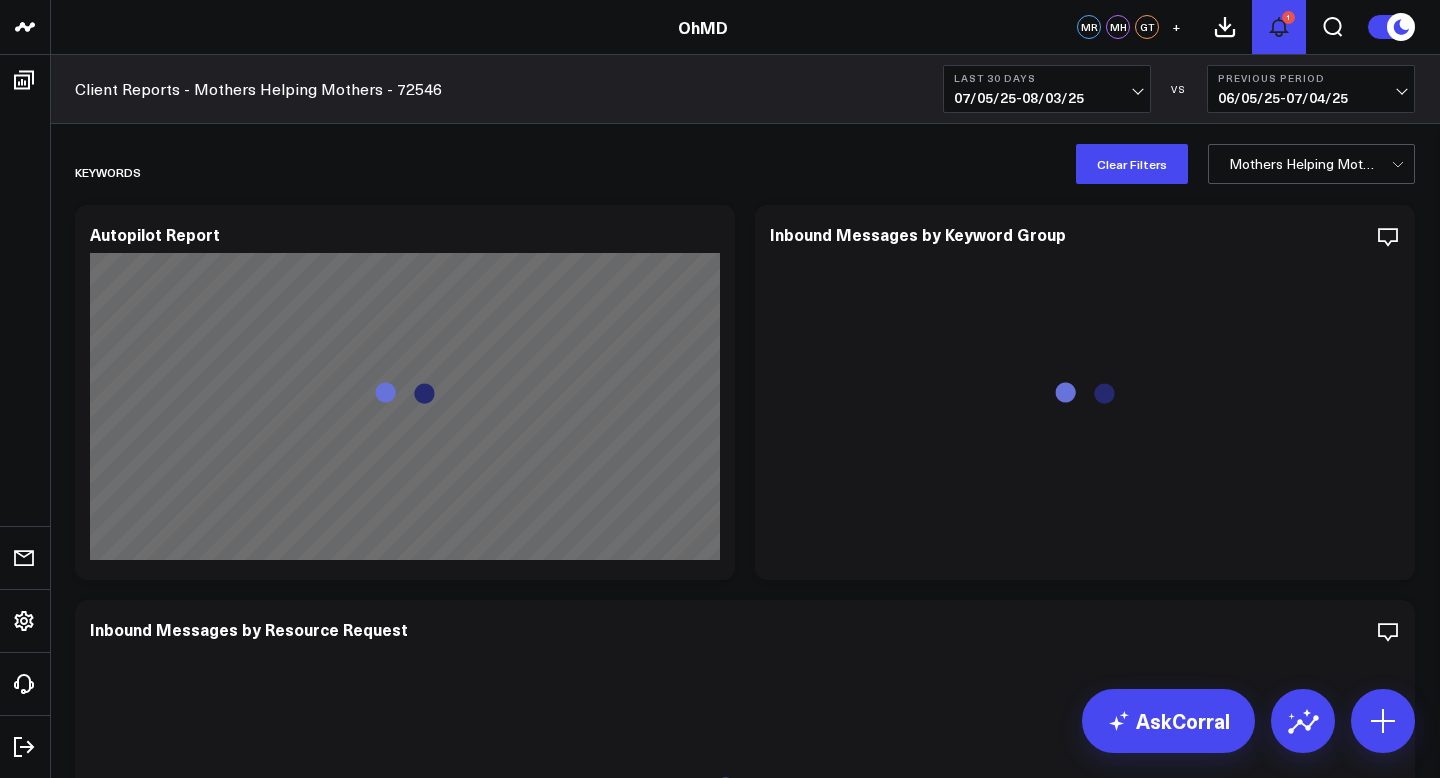 click 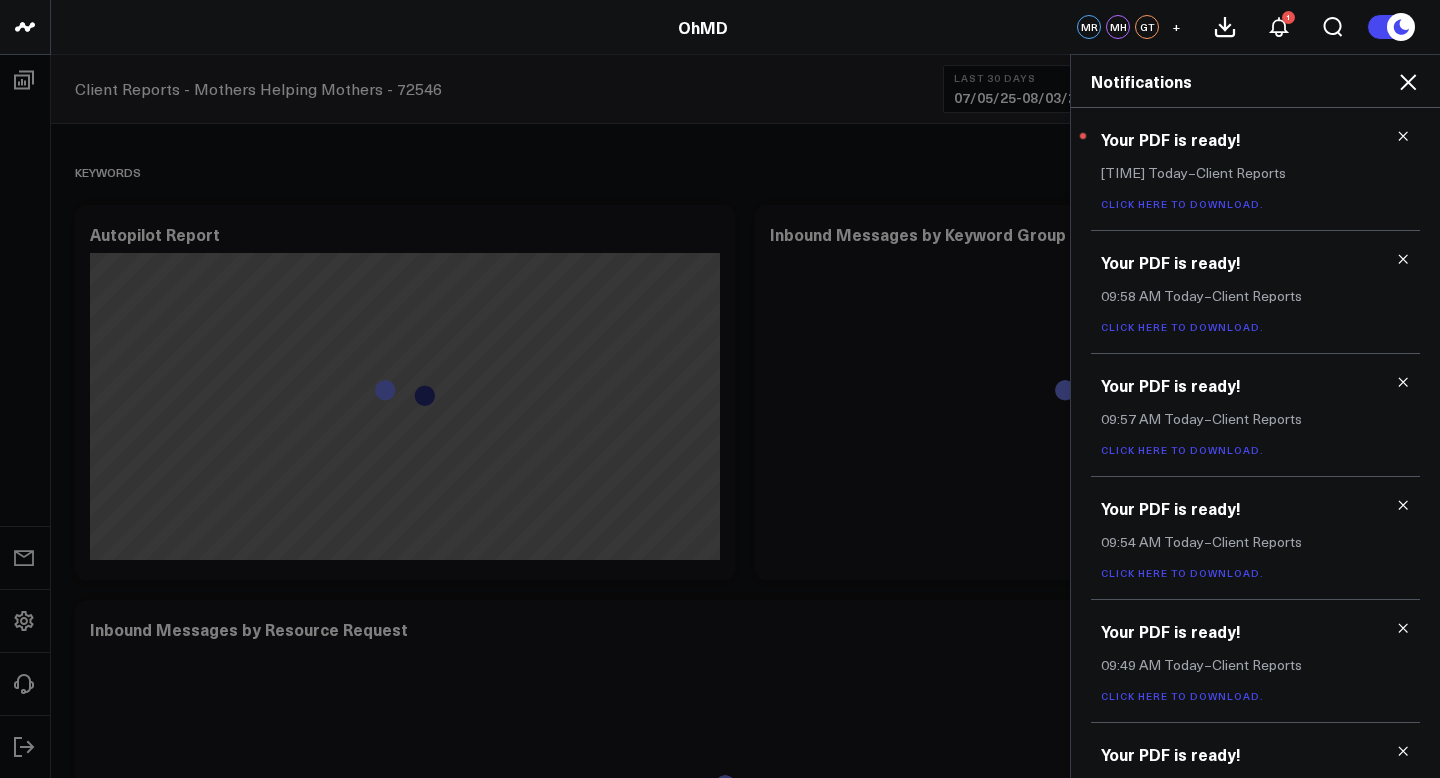 click on "Click here to download." at bounding box center [1182, 204] 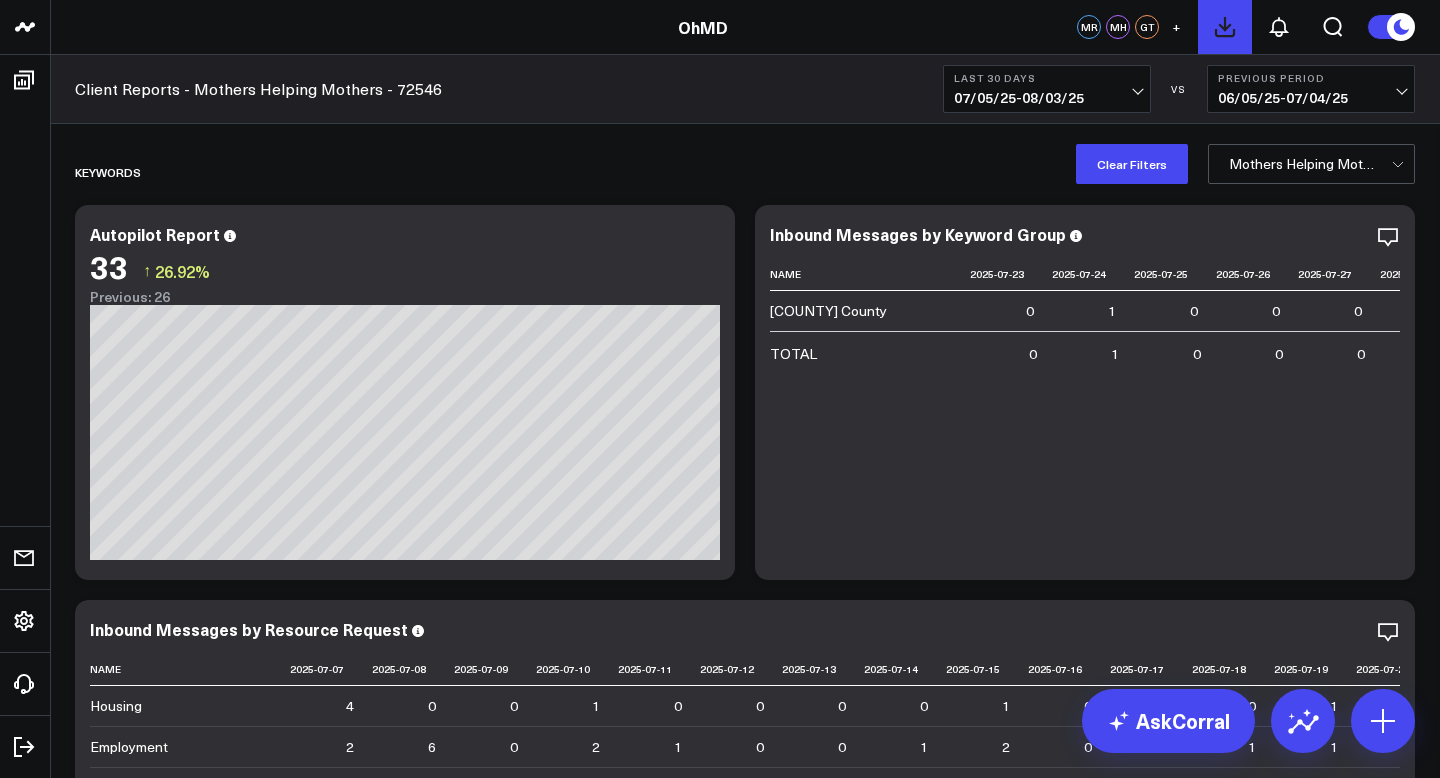 click 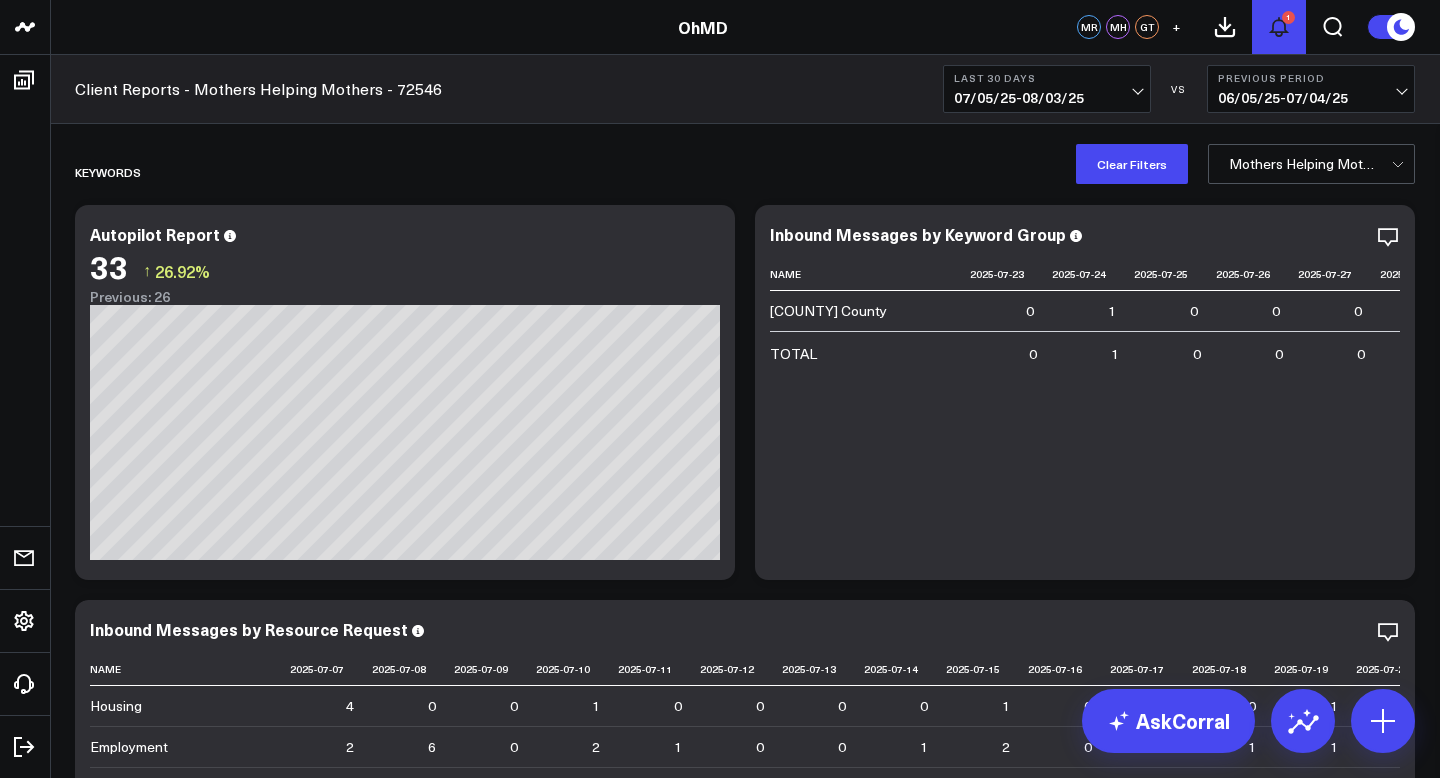 click on "1" at bounding box center (1288, 17) 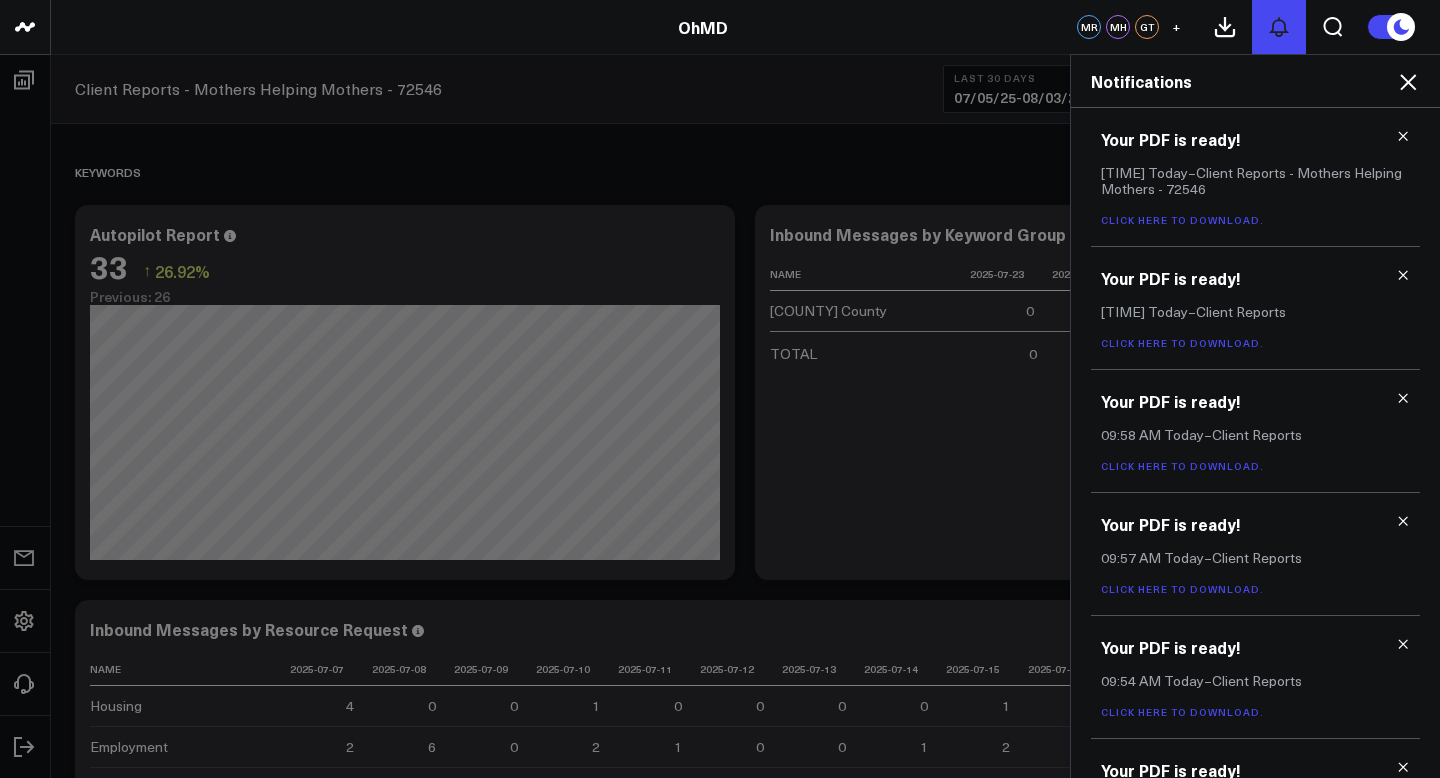 click on "Click here to download." at bounding box center (1182, 220) 